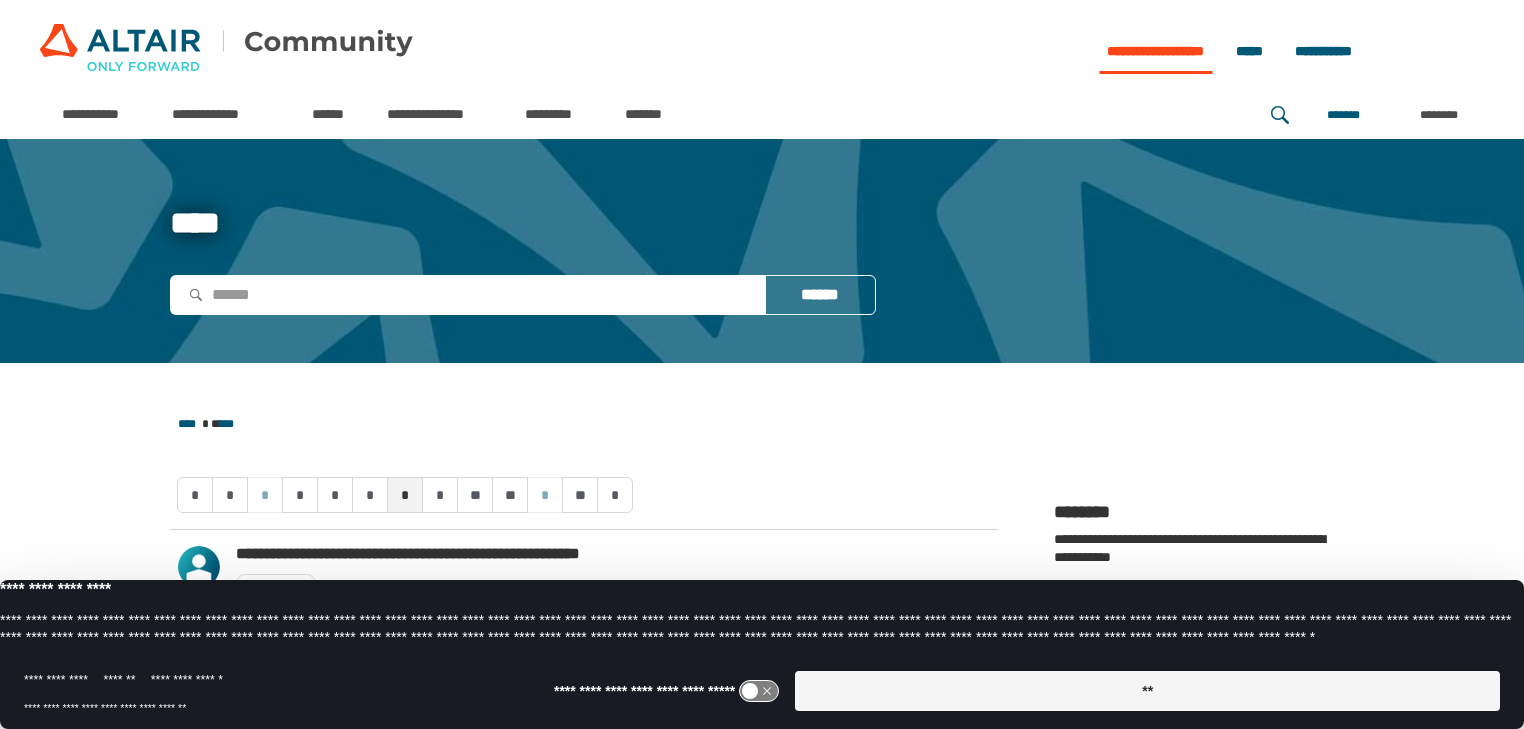 scroll, scrollTop: 0, scrollLeft: 0, axis: both 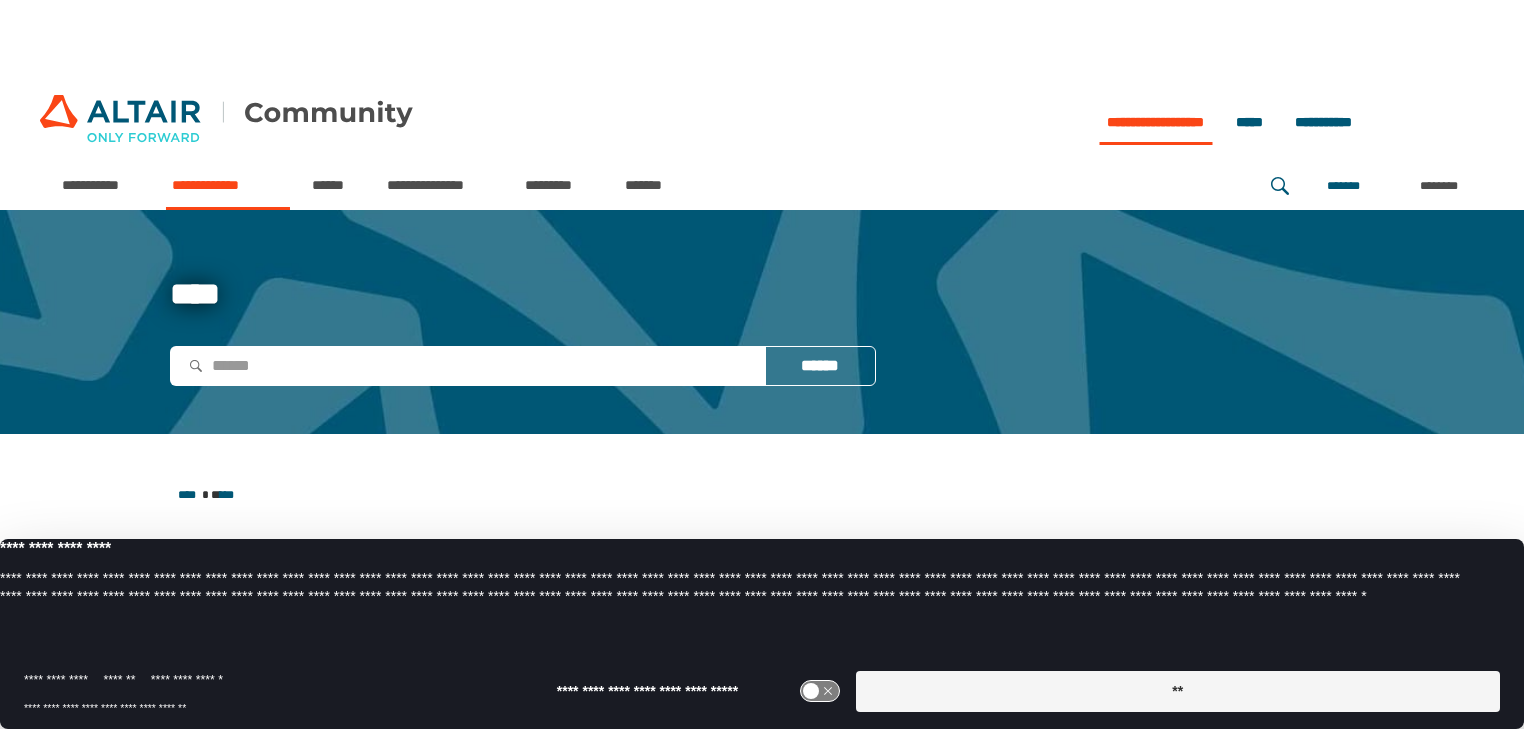 click on "**********" at bounding box center [228, 185] 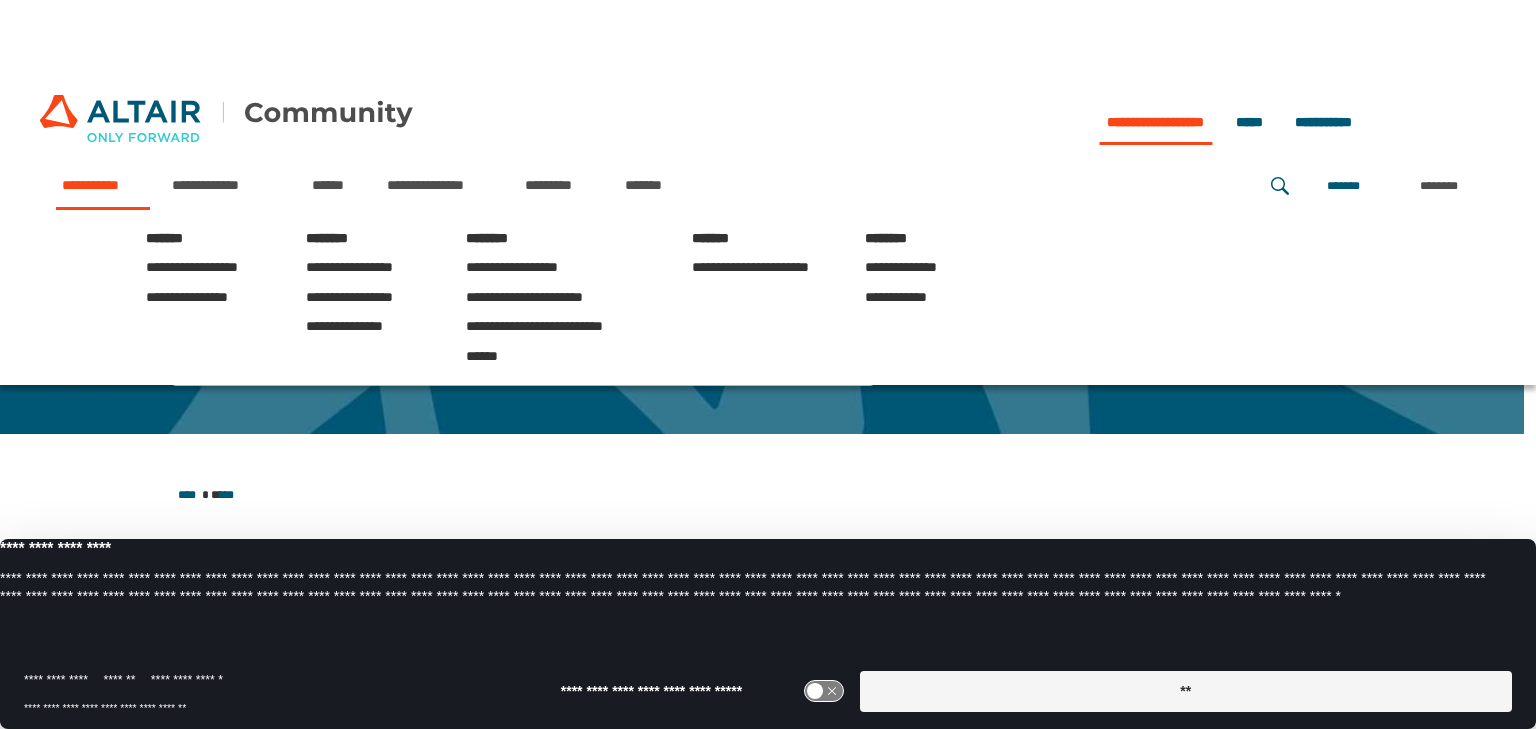 click on "**********" at bounding box center [103, 185] 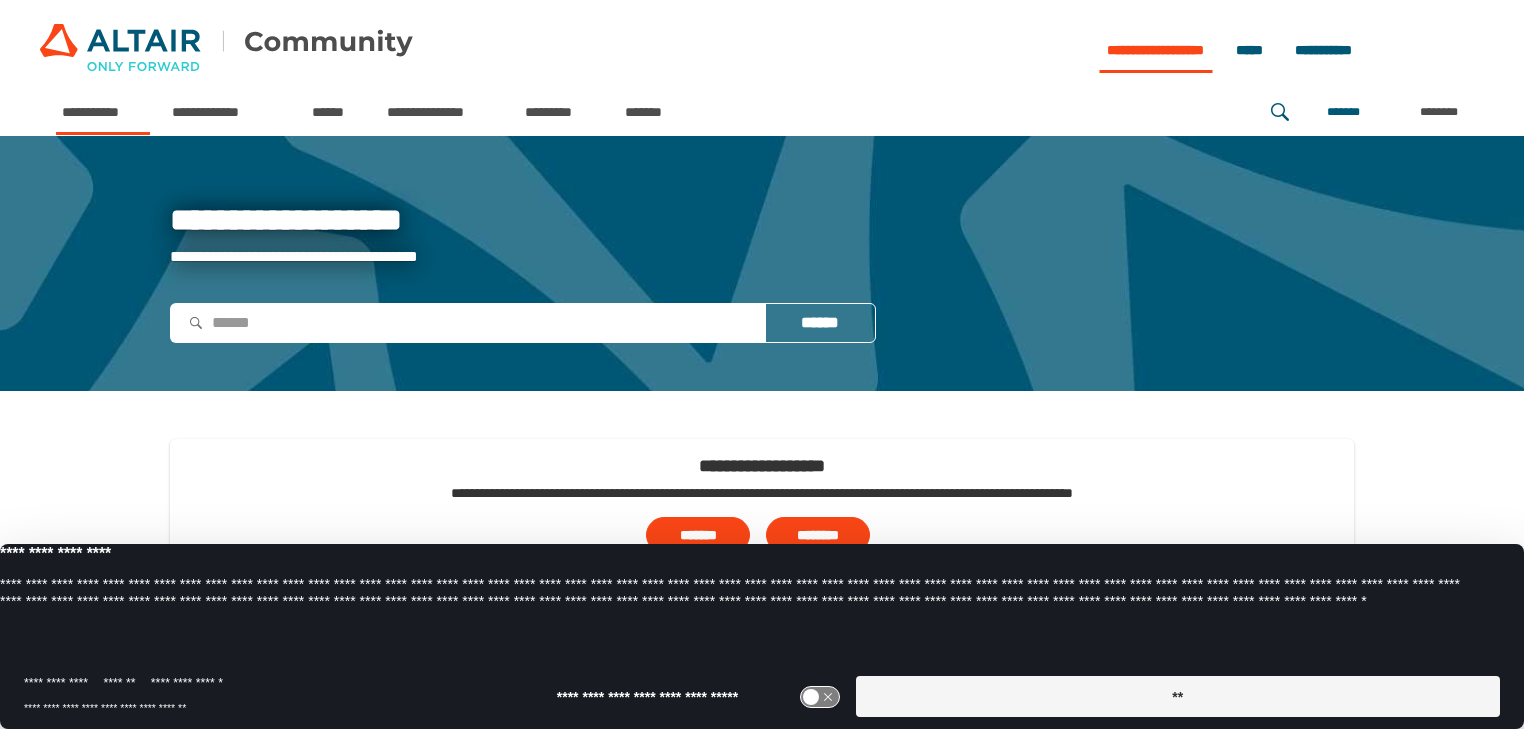 scroll, scrollTop: 0, scrollLeft: 0, axis: both 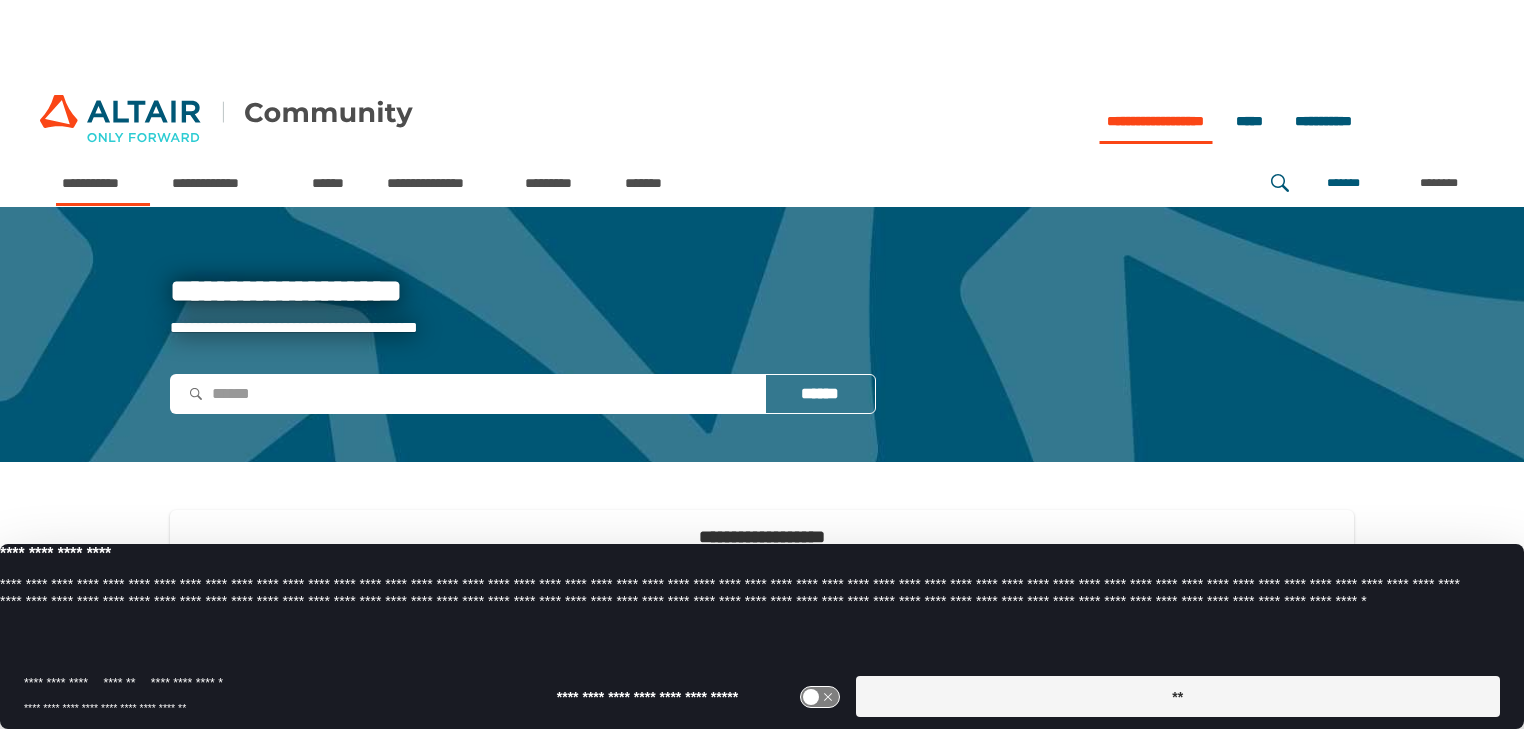 click on "**********" at bounding box center [522, 328] 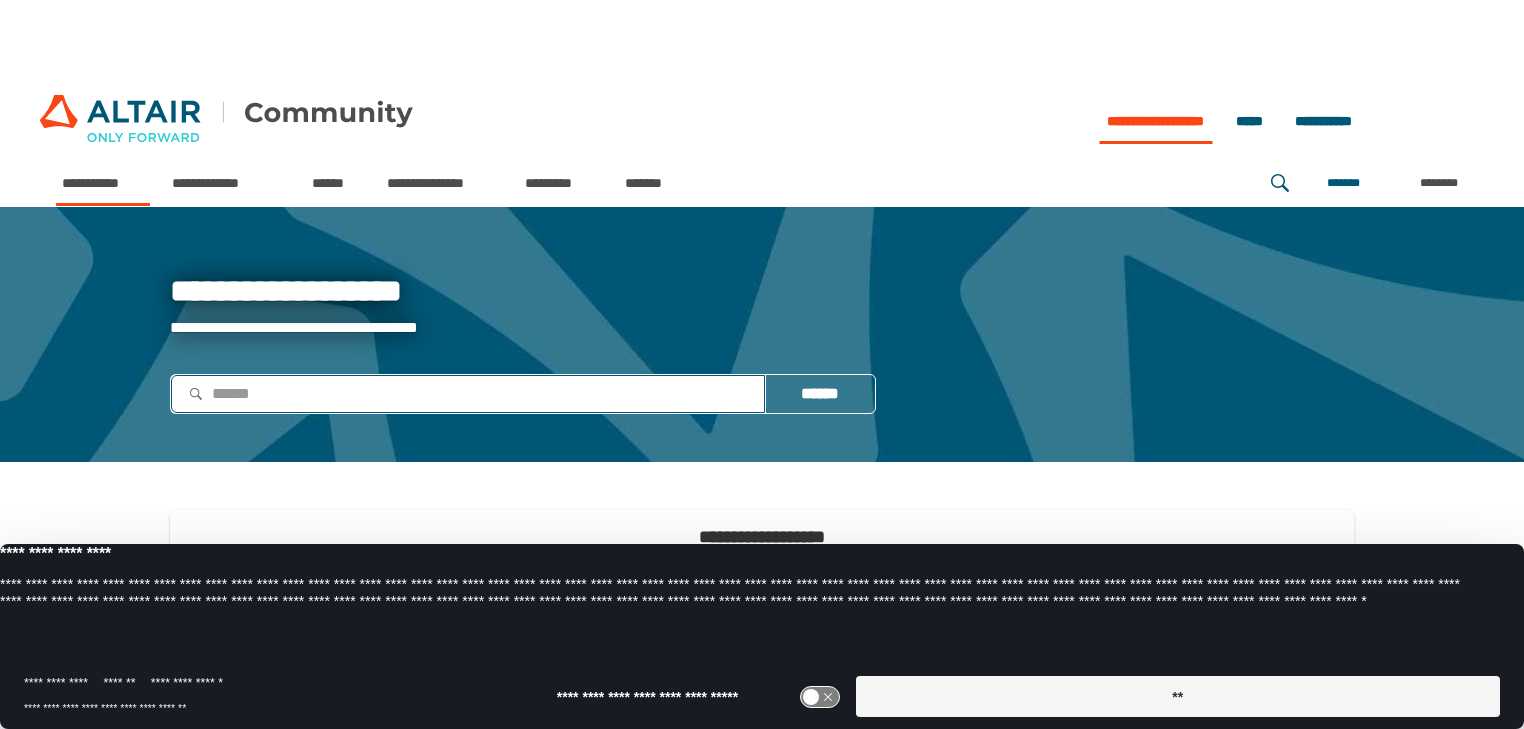 click at bounding box center [468, 393] 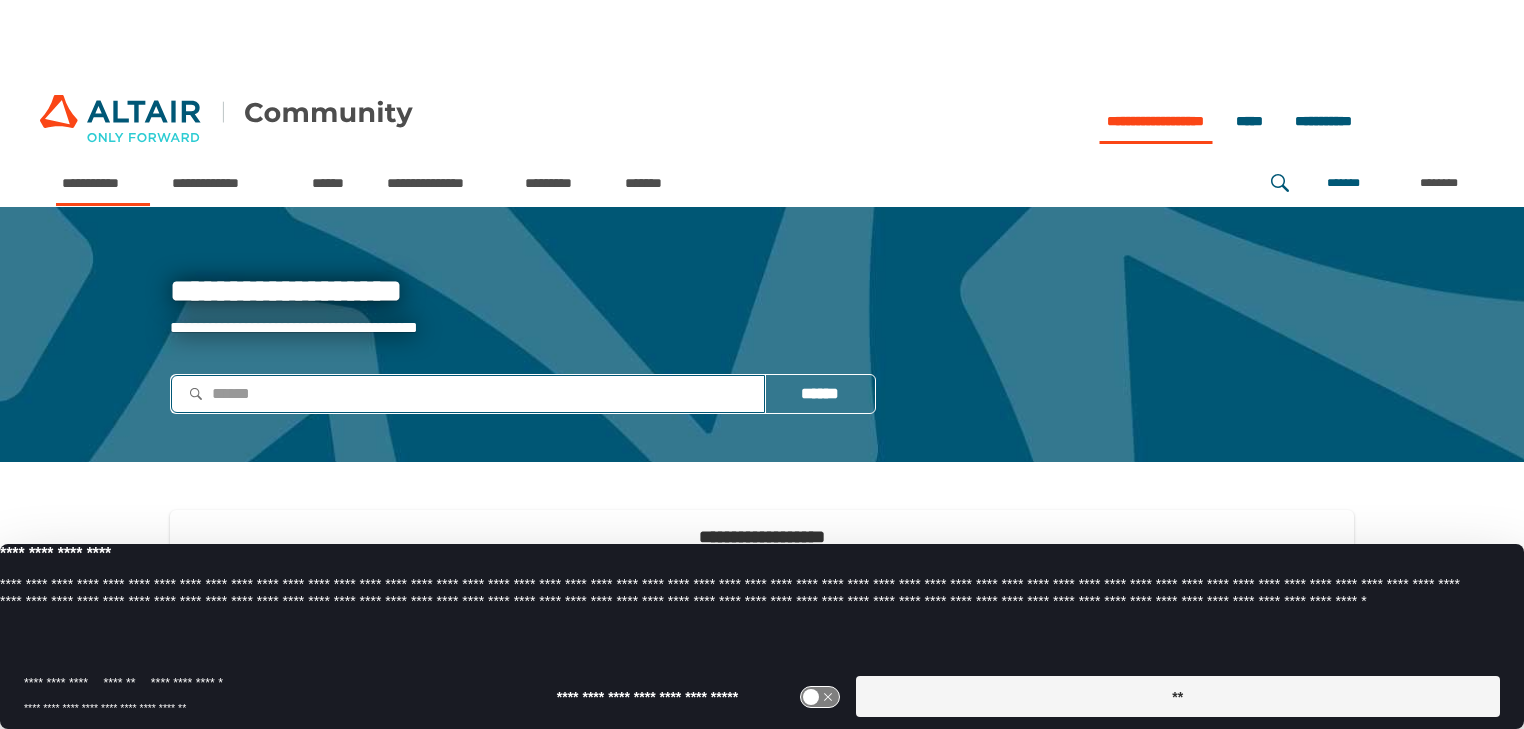 paste on "**********" 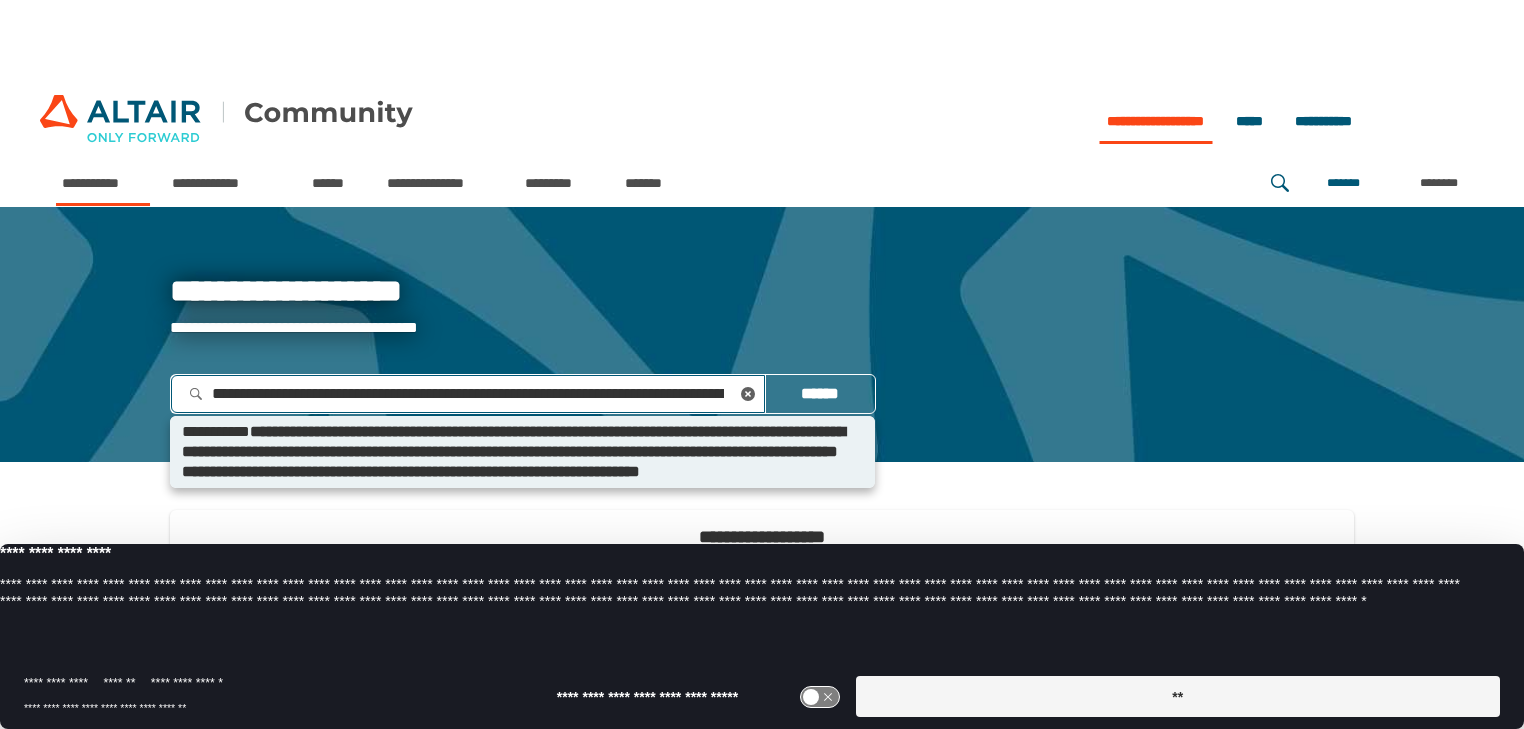 type on "**********" 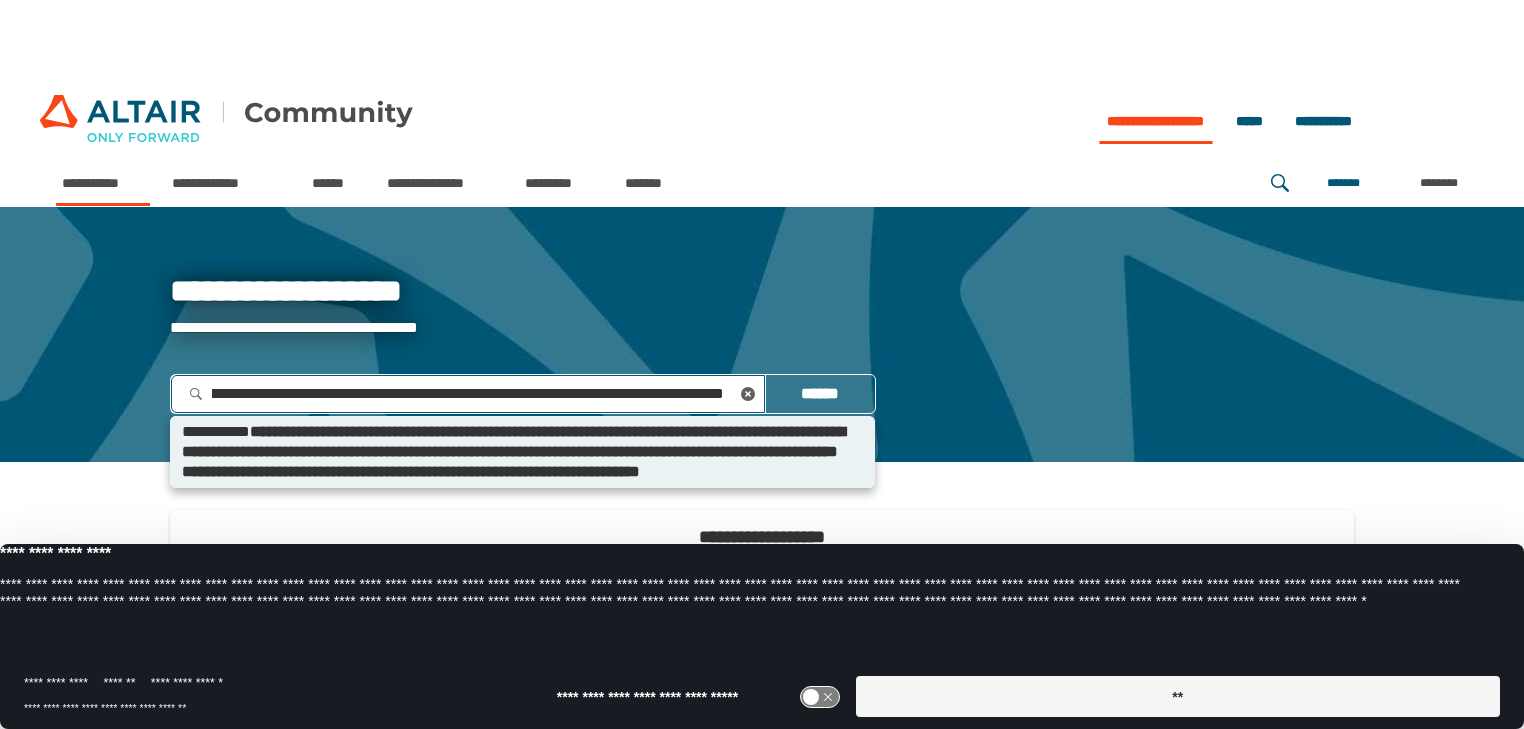 type 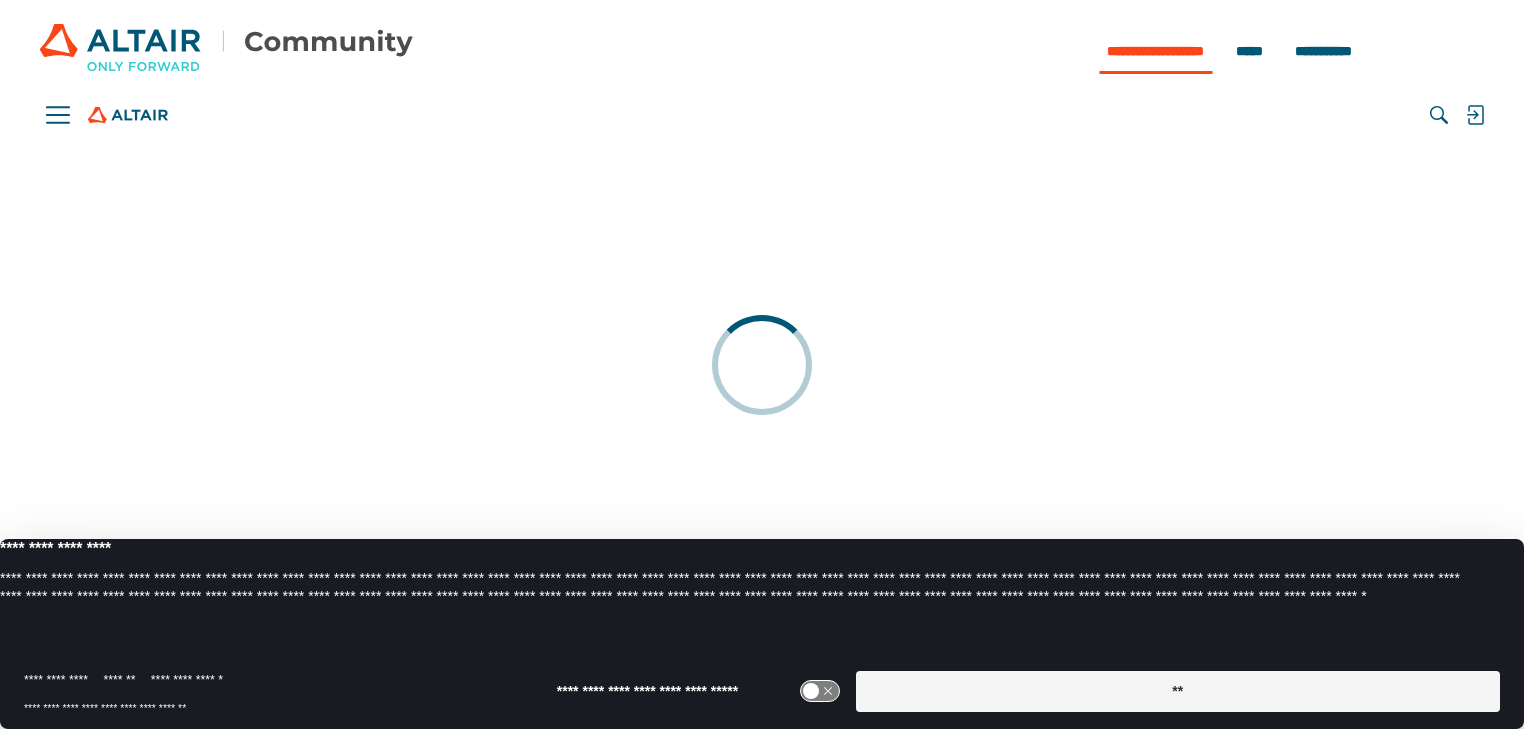 scroll, scrollTop: 0, scrollLeft: 0, axis: both 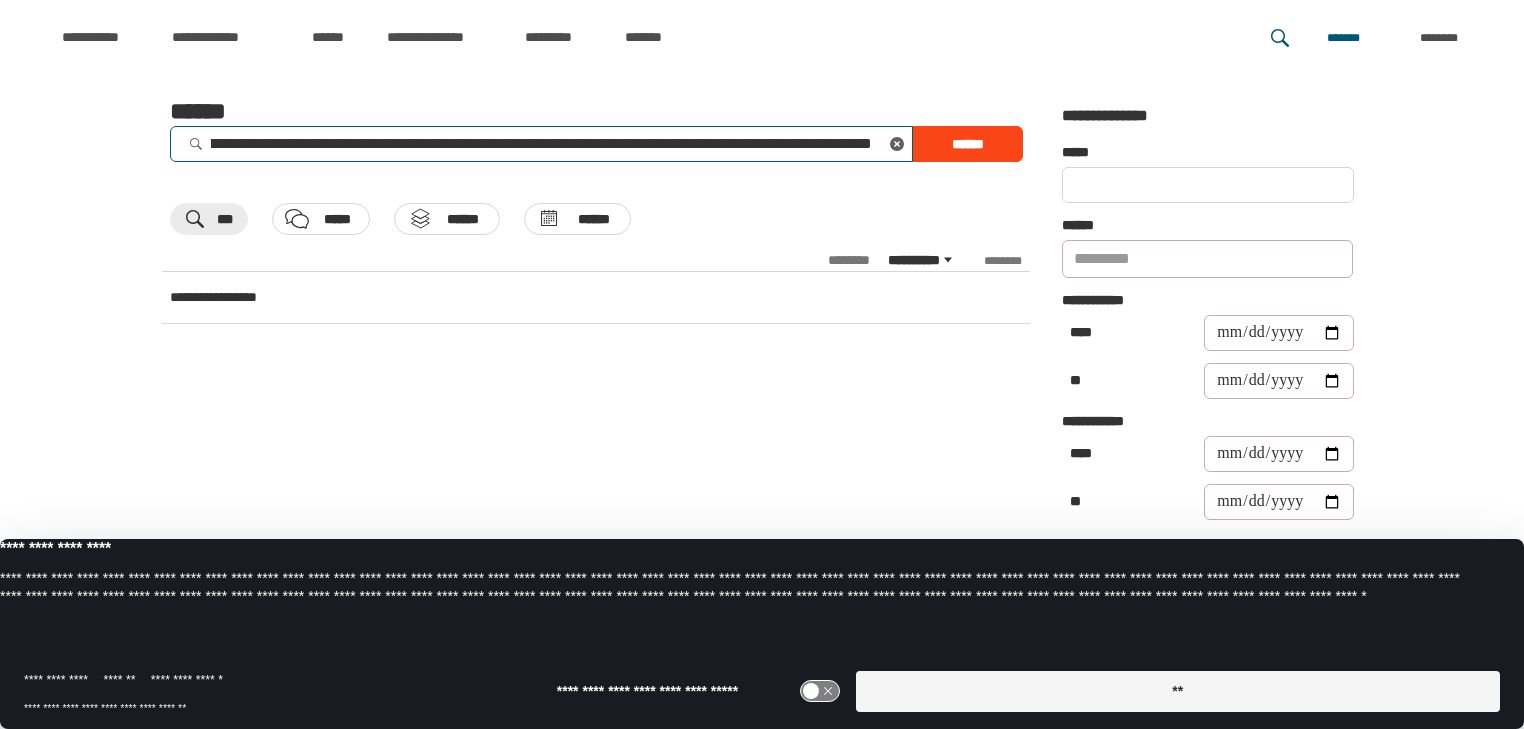 drag, startPoint x: 641, startPoint y: 143, endPoint x: 1040, endPoint y: 155, distance: 399.18042 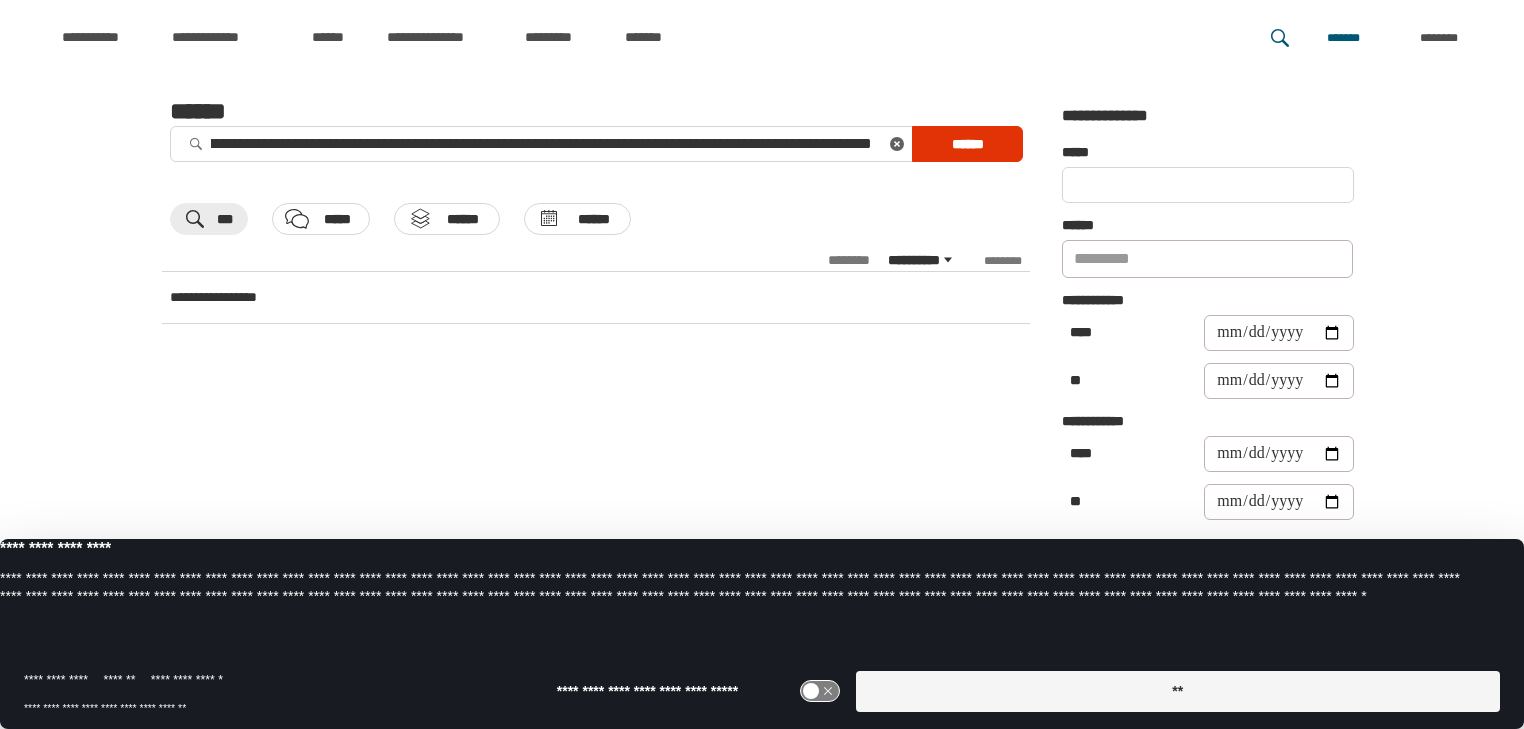 scroll, scrollTop: 0, scrollLeft: 0, axis: both 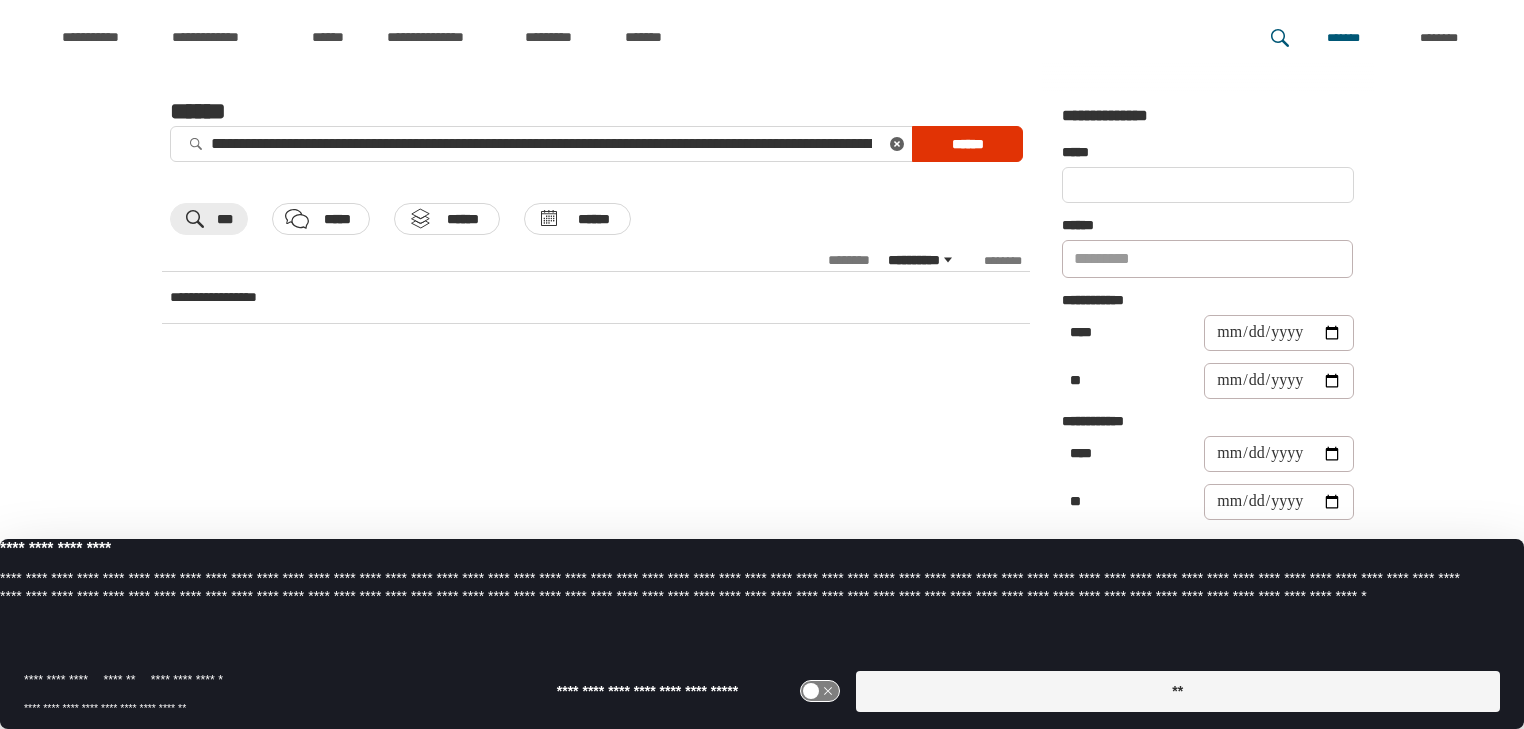 drag, startPoint x: 1002, startPoint y: 141, endPoint x: 992, endPoint y: 144, distance: 10.440307 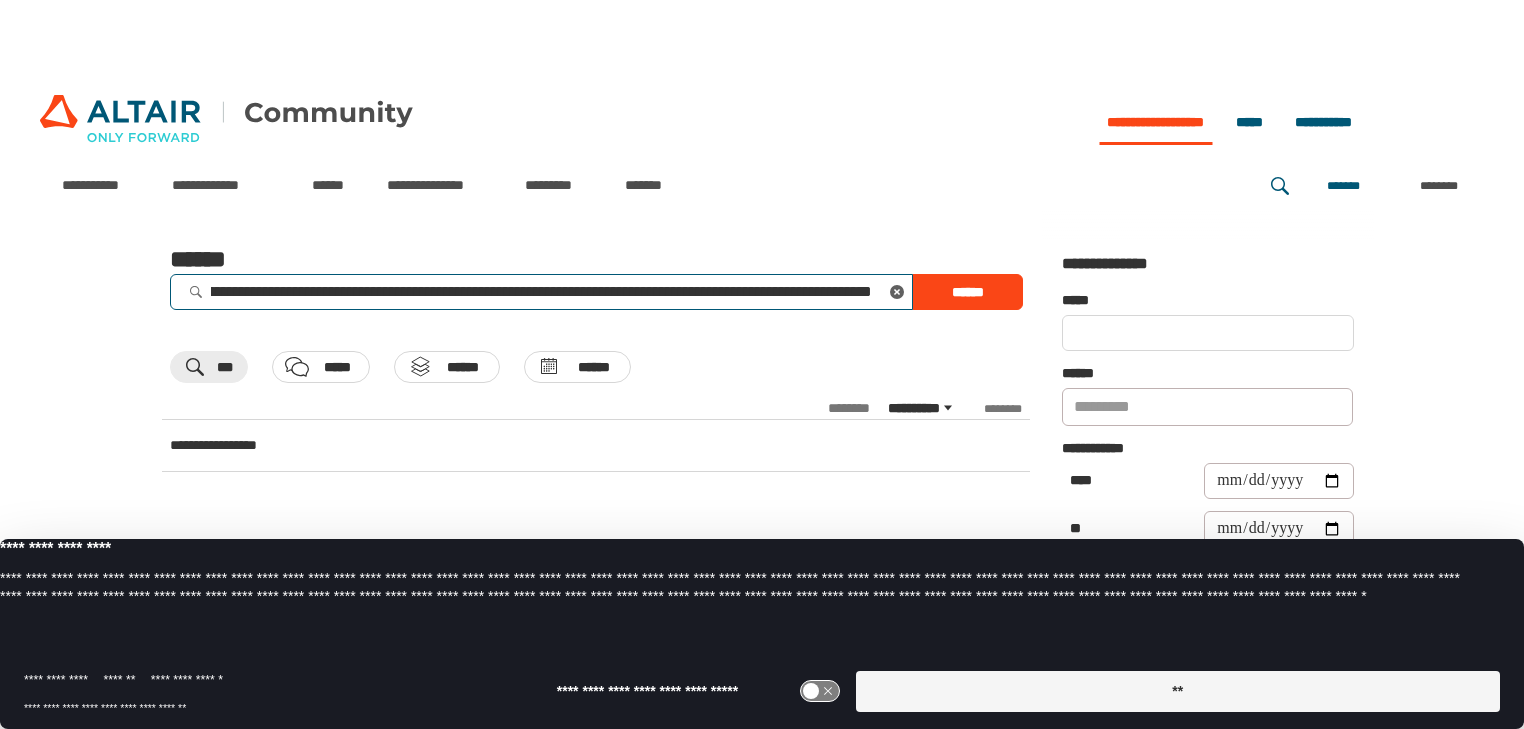 scroll, scrollTop: 0, scrollLeft: 0, axis: both 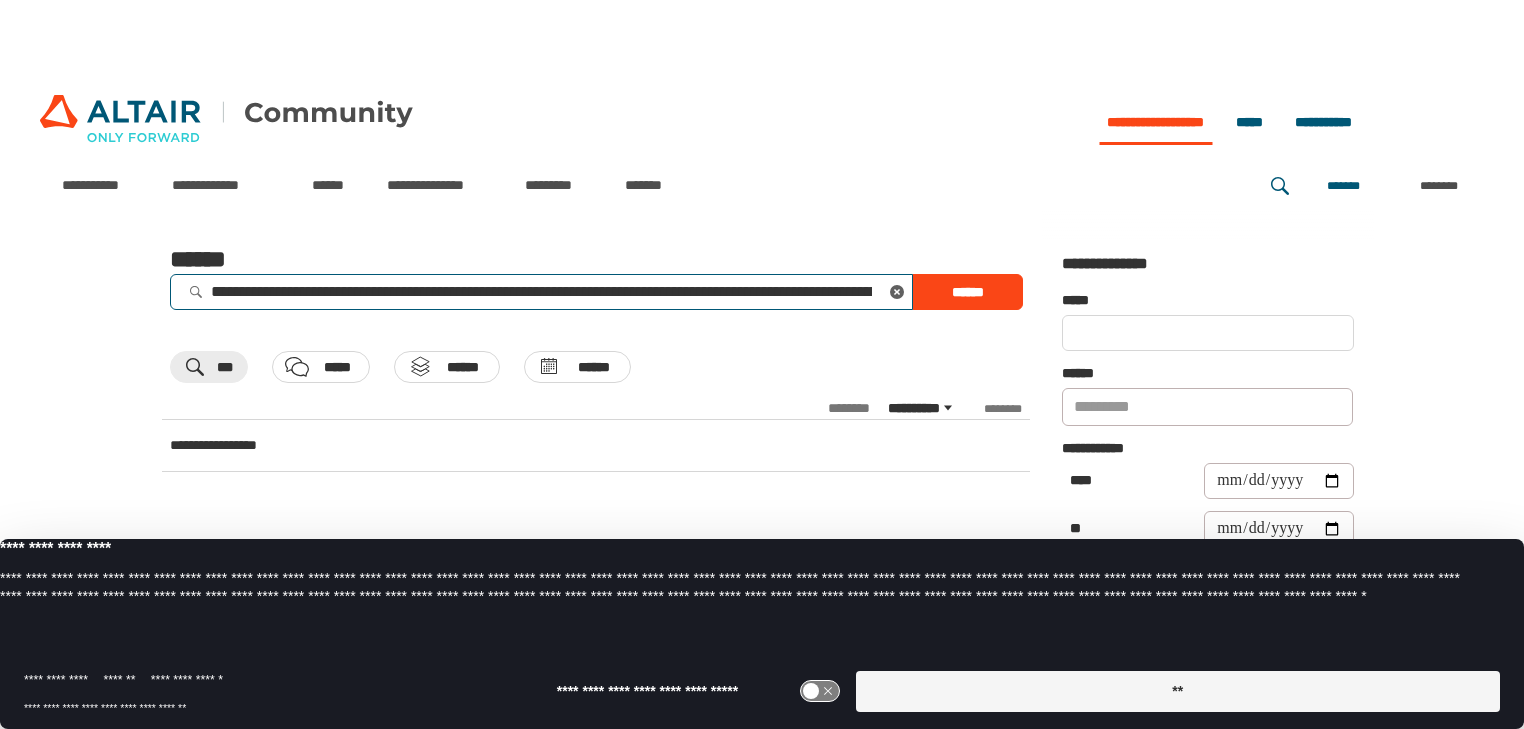 drag, startPoint x: 542, startPoint y: 292, endPoint x: 21, endPoint y: 268, distance: 521.5525 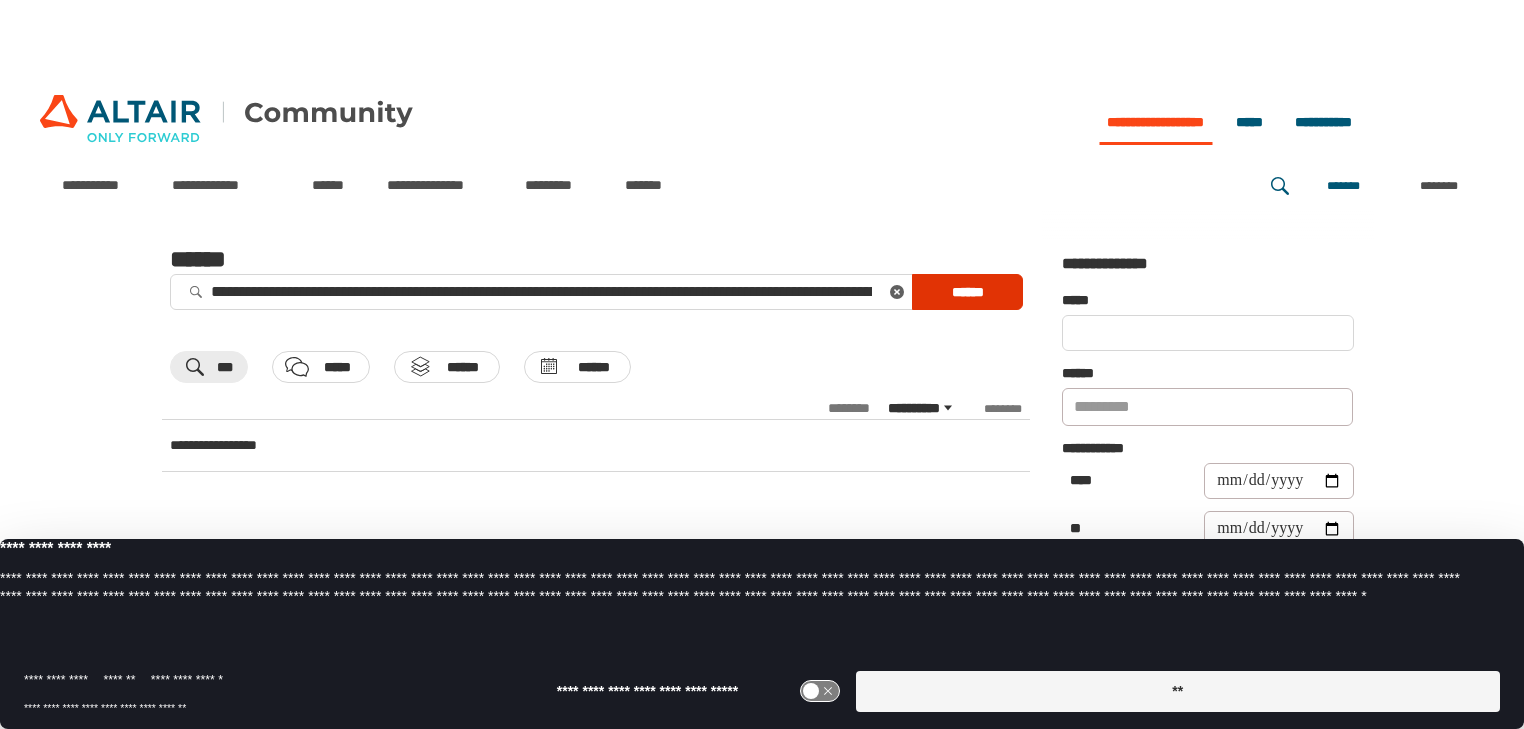 drag, startPoint x: 966, startPoint y: 281, endPoint x: 956, endPoint y: 278, distance: 10.440307 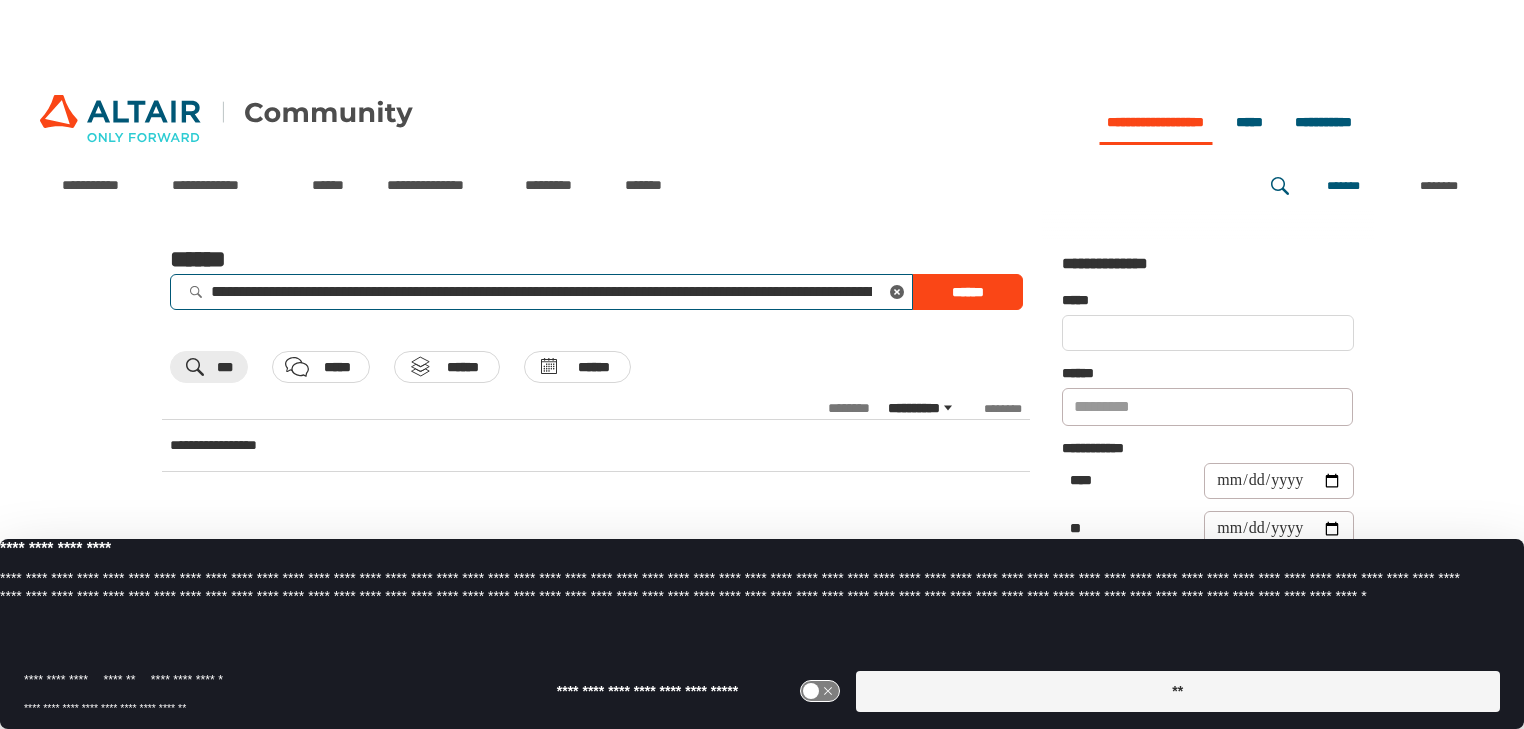 drag, startPoint x: 541, startPoint y: 291, endPoint x: 523, endPoint y: 284, distance: 19.313208 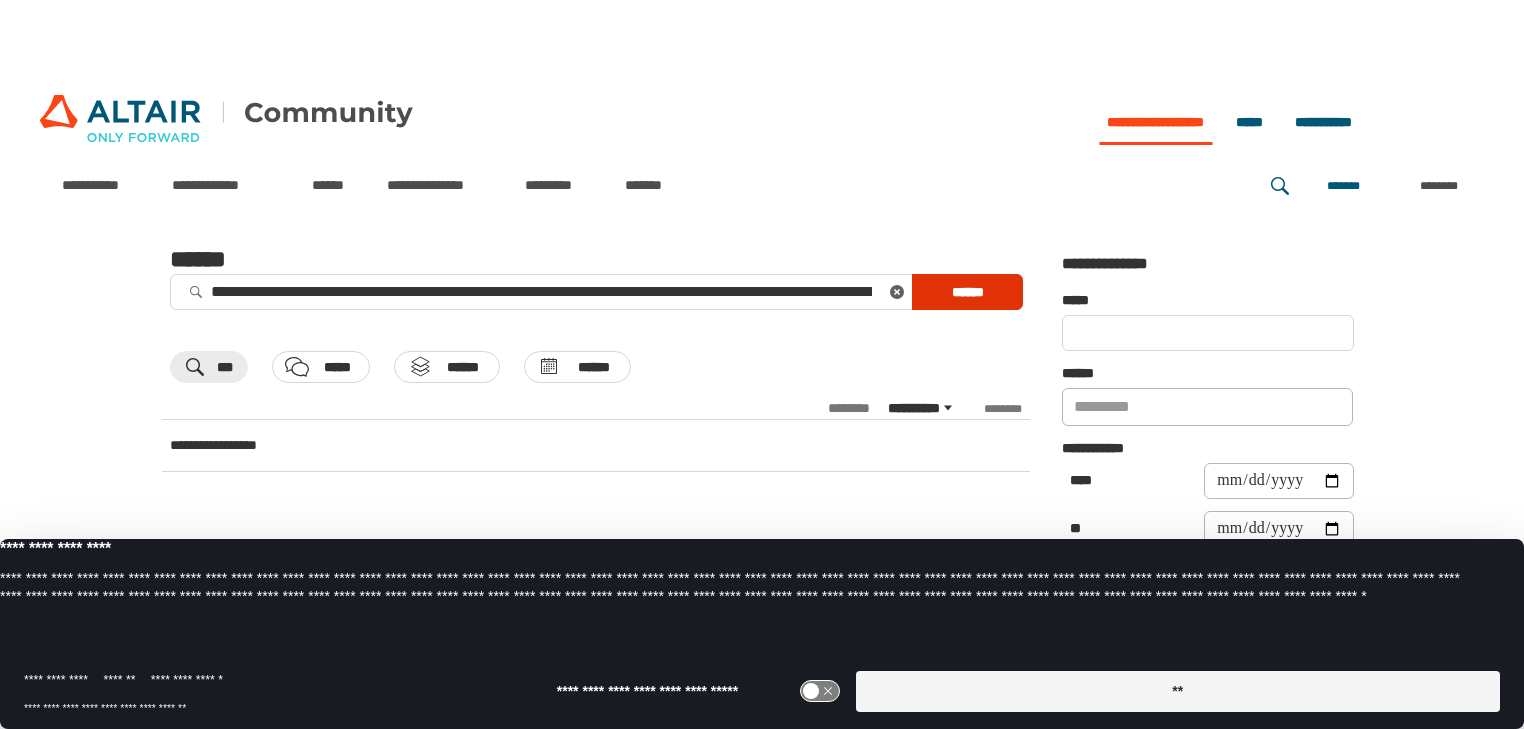 click on "******" at bounding box center [967, 292] 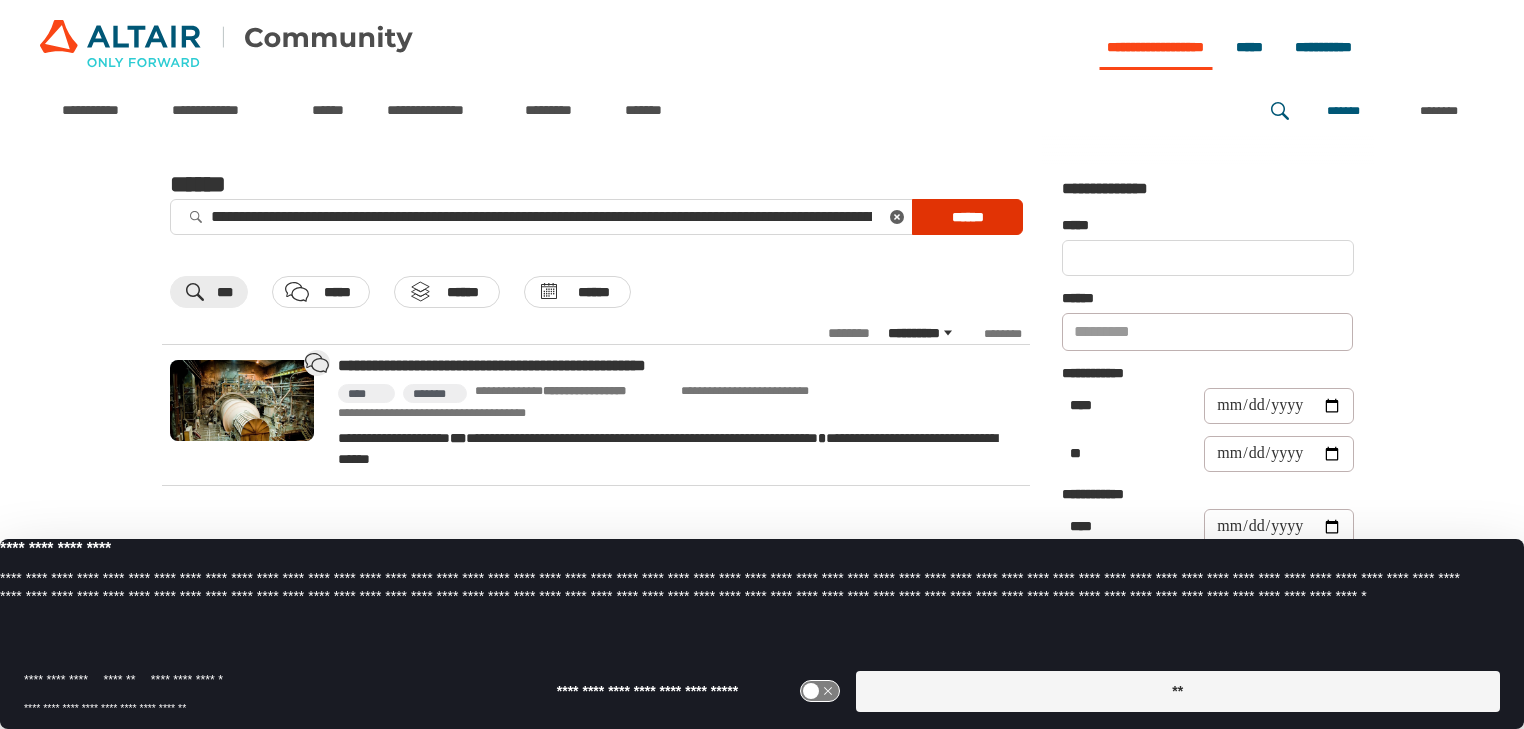 scroll, scrollTop: 68, scrollLeft: 0, axis: vertical 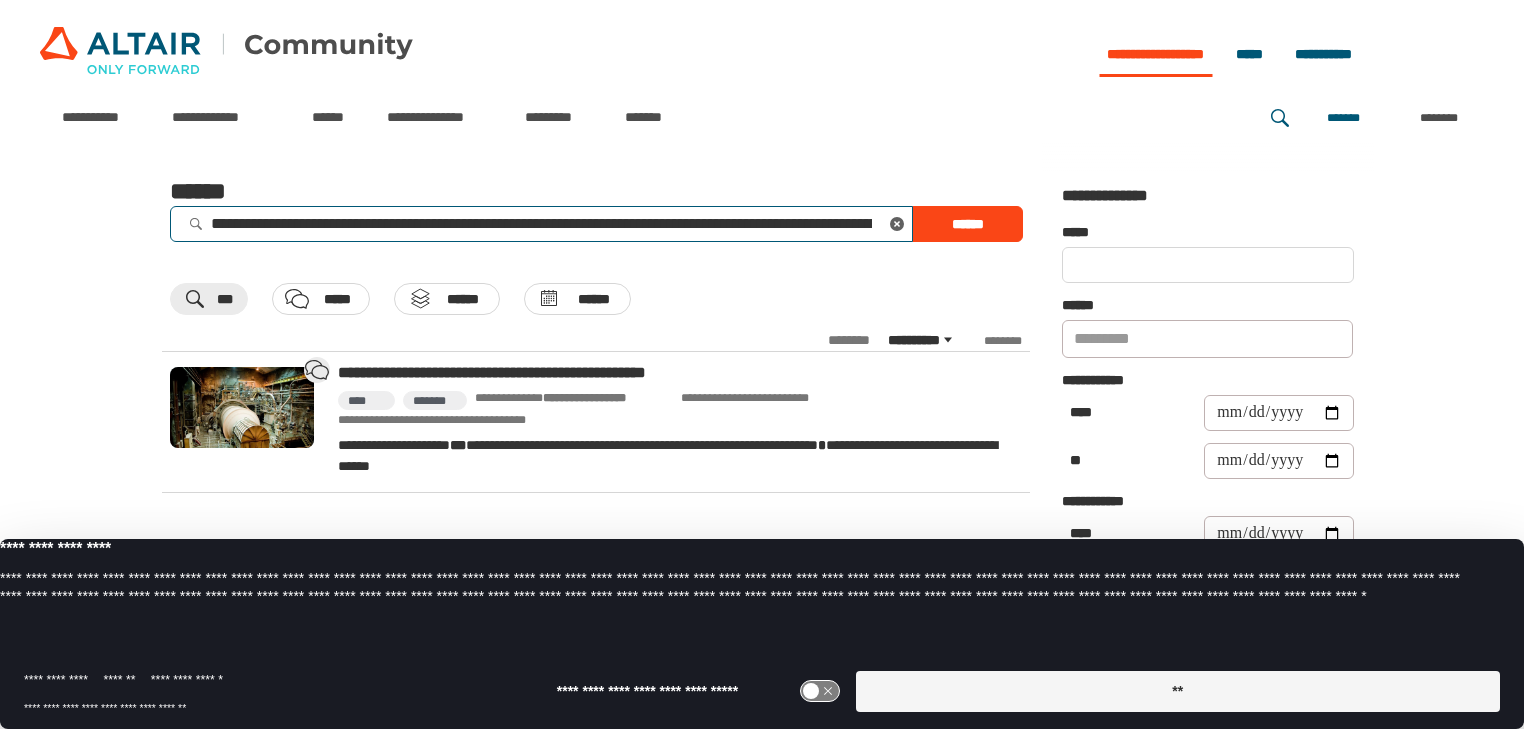 click on "**********" at bounding box center (541, 223) 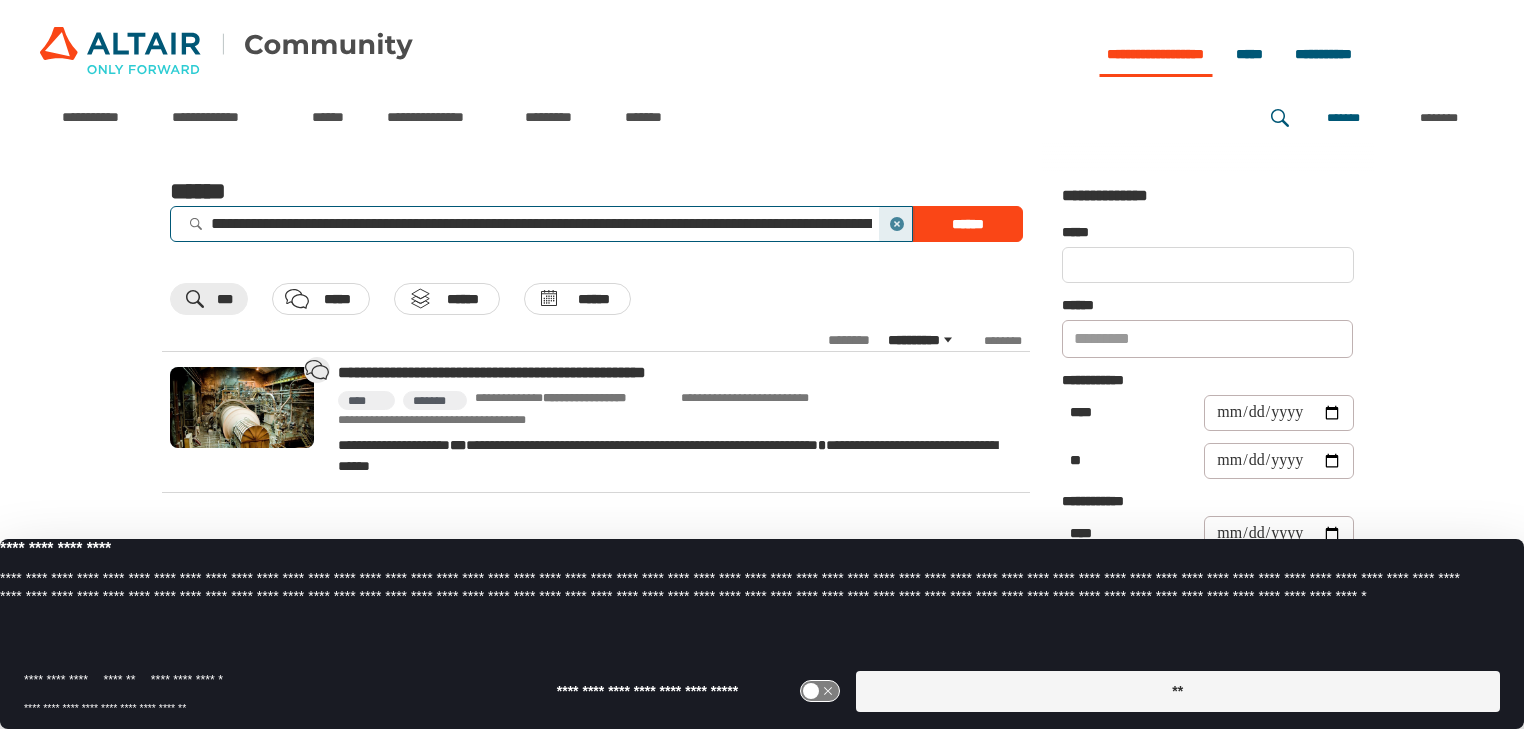 type on "**********" 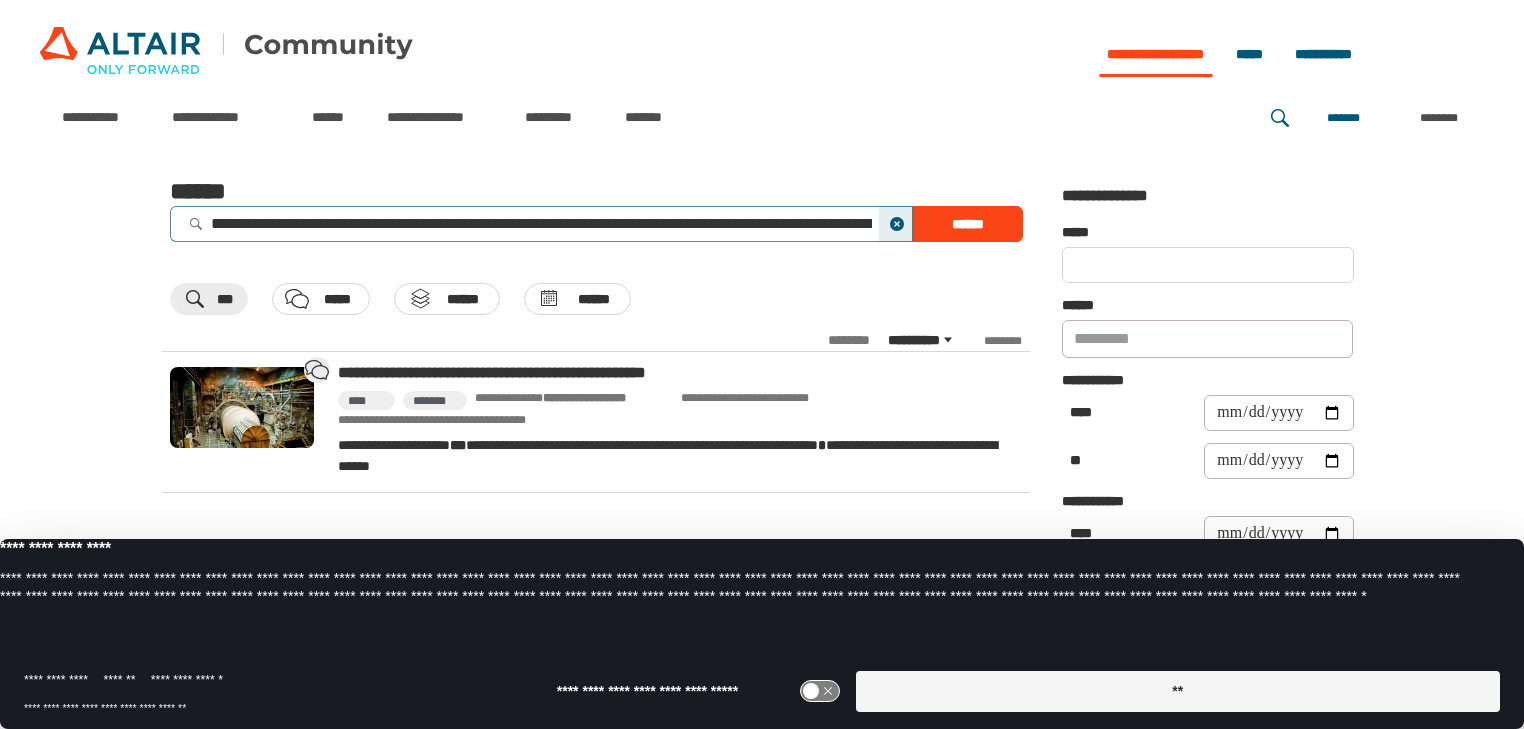 click on "*****" at bounding box center (897, 224) 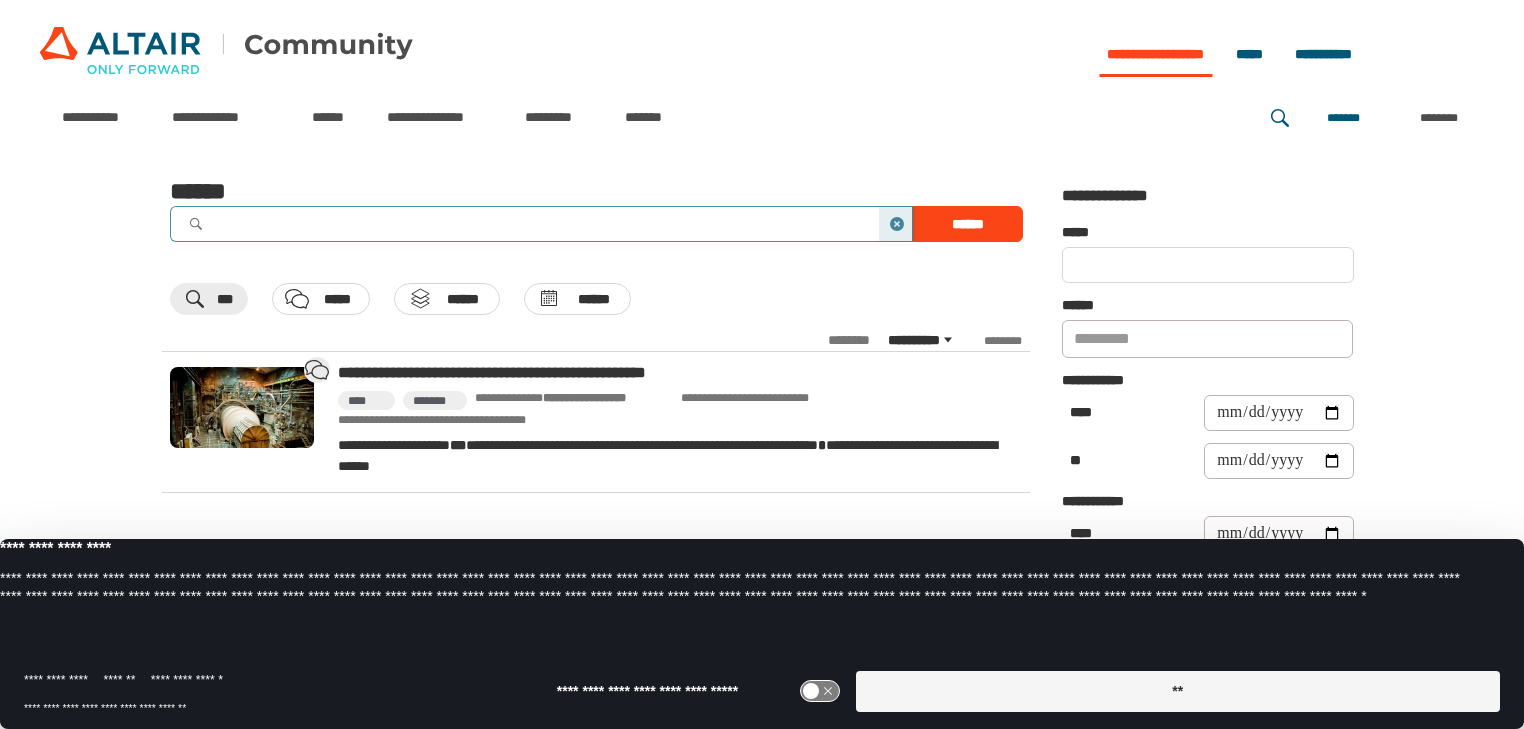 scroll, scrollTop: 0, scrollLeft: 0, axis: both 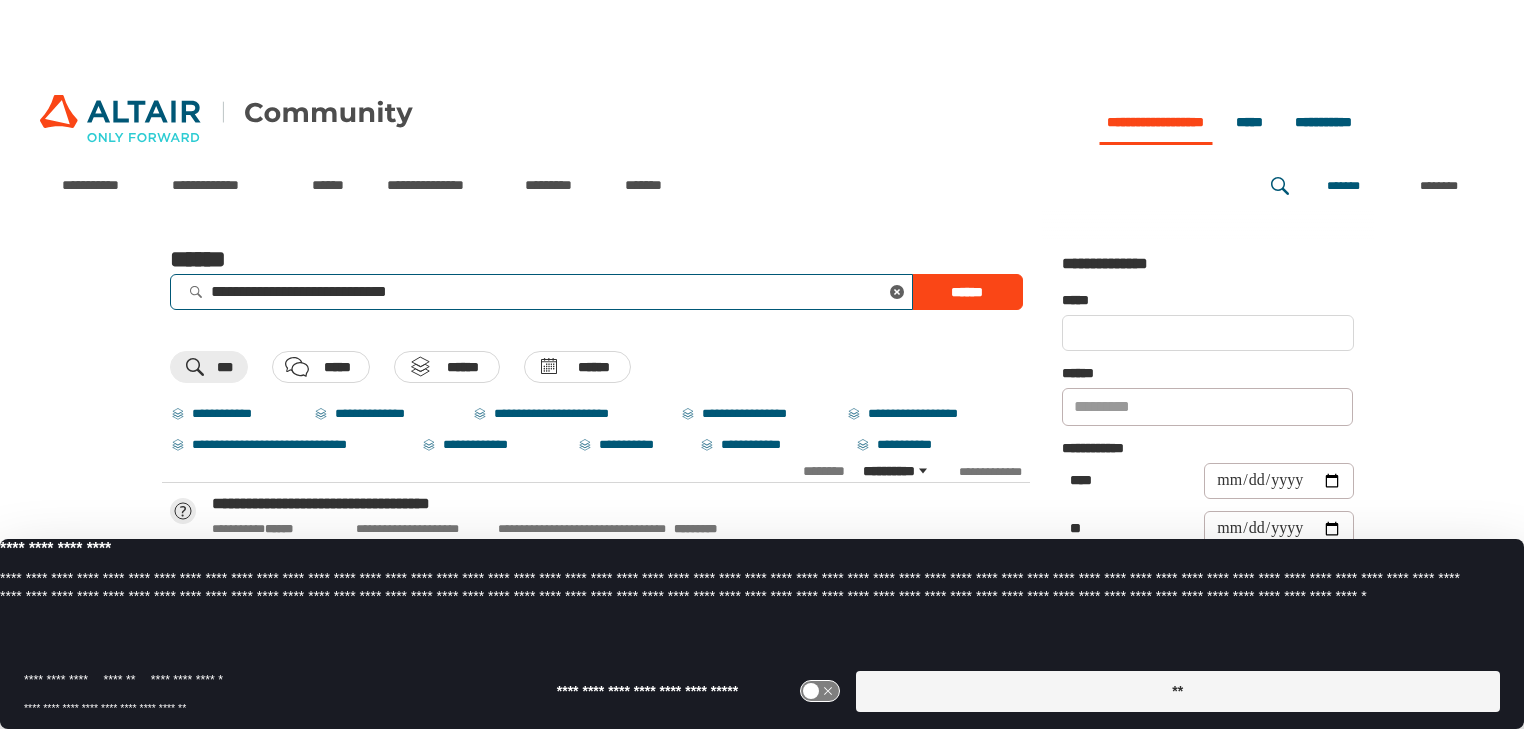 type on "**********" 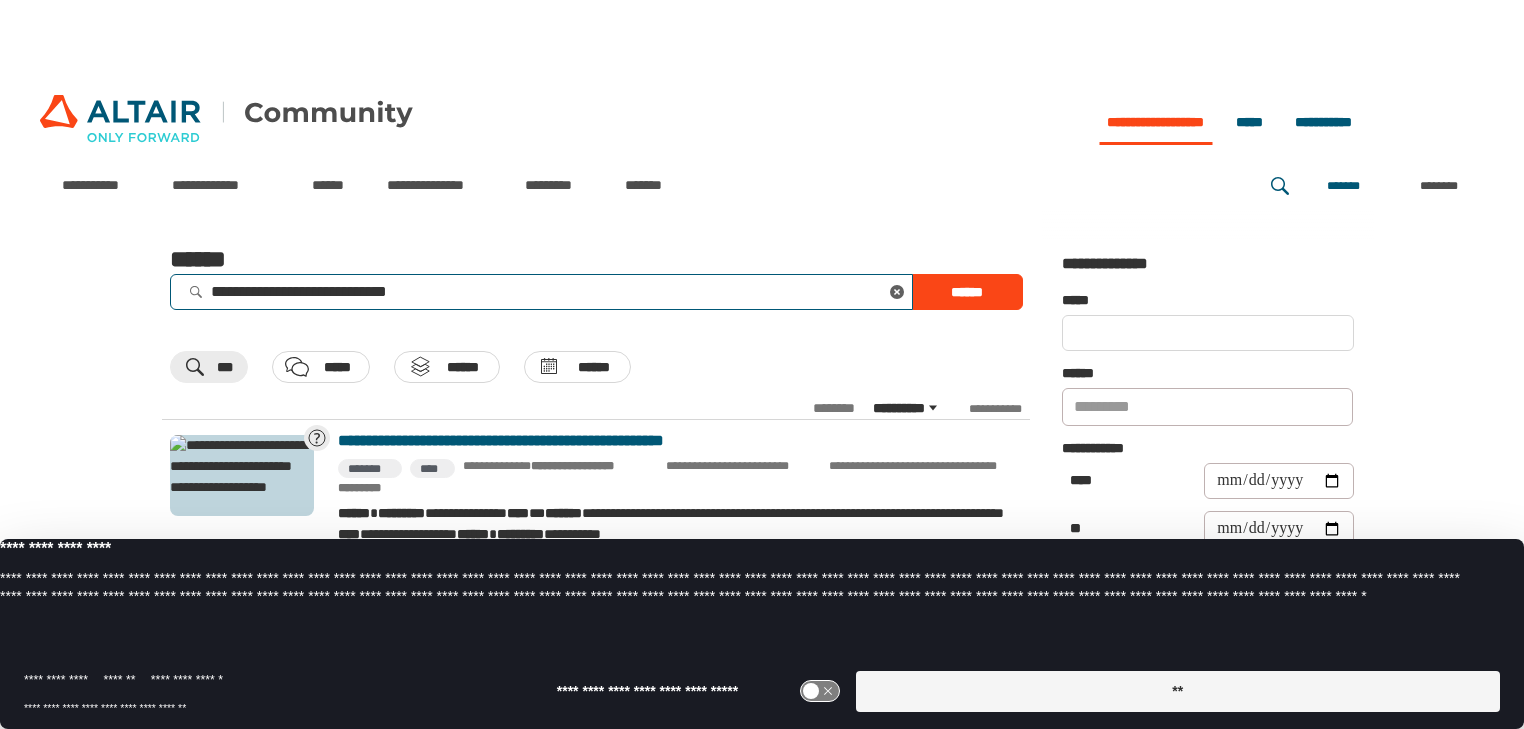 scroll, scrollTop: 80, scrollLeft: 0, axis: vertical 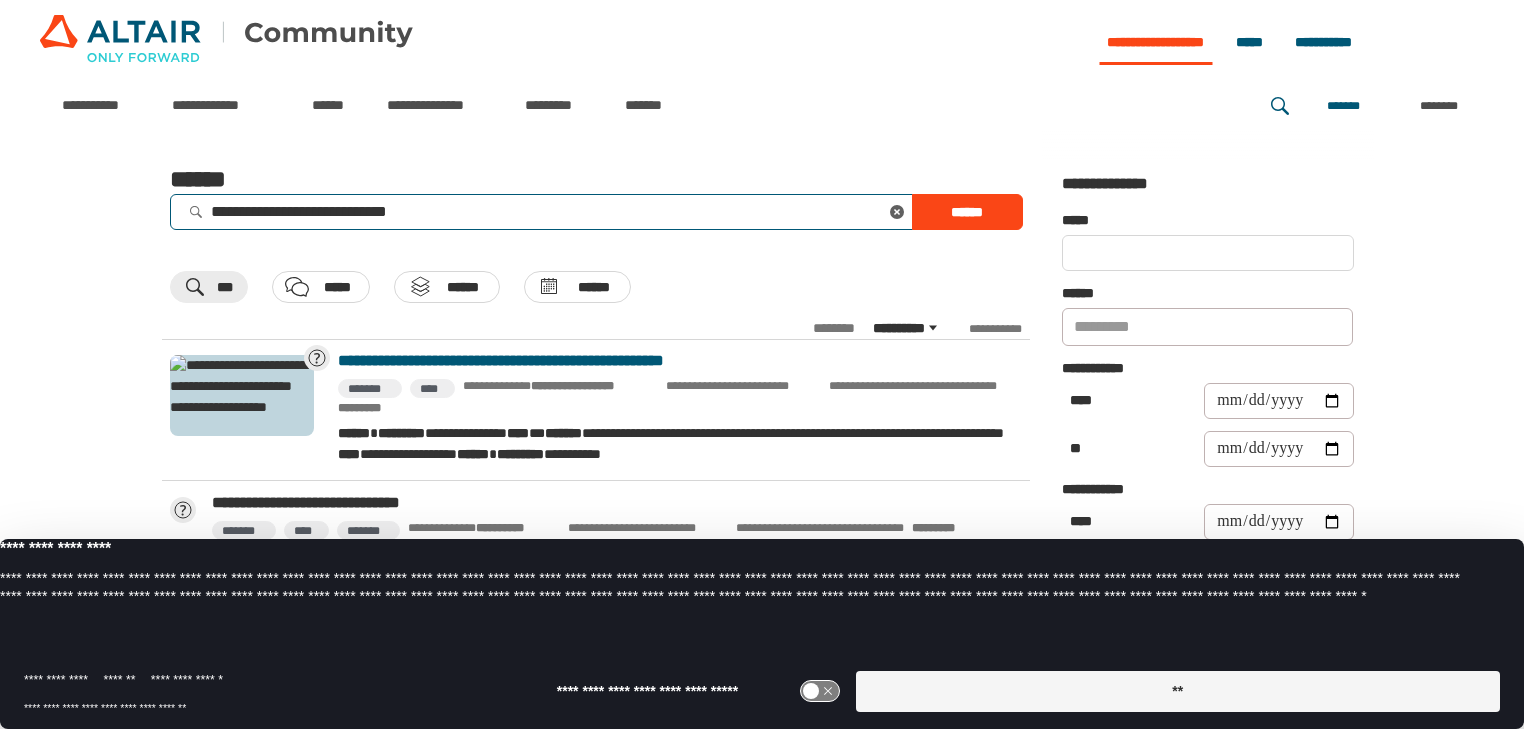 click on "**********" at bounding box center (676, 361) 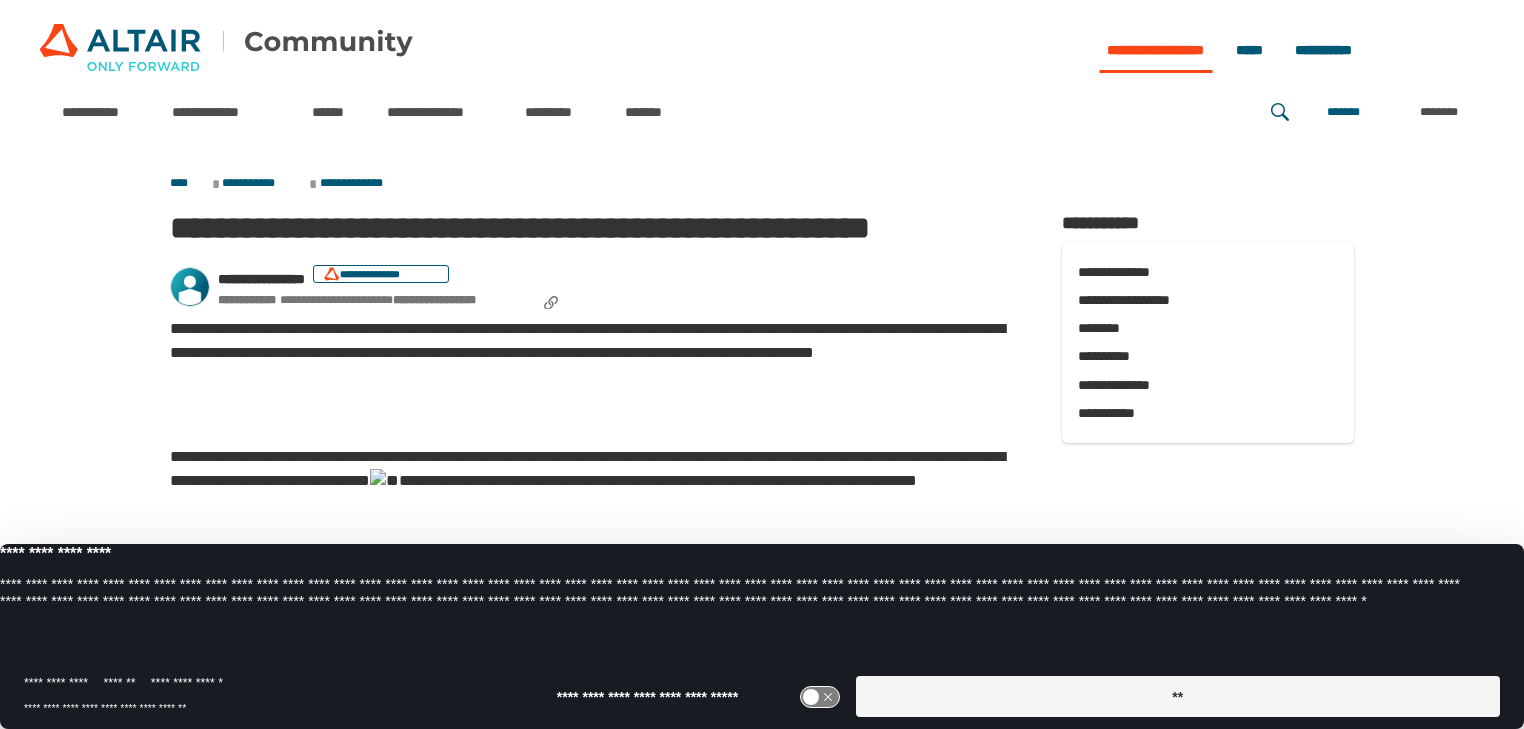 scroll, scrollTop: 0, scrollLeft: 0, axis: both 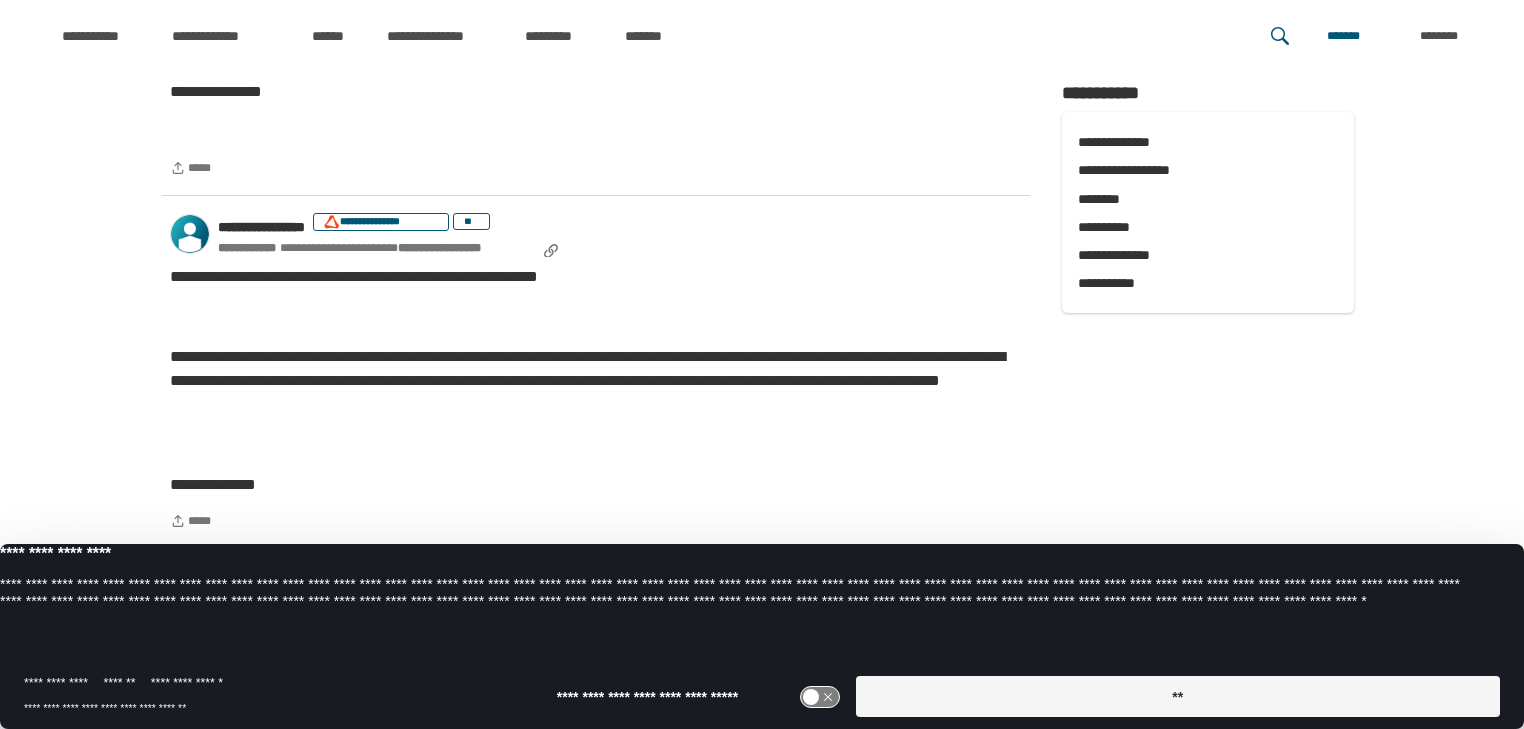 click on "**********" at bounding box center [389, 221] 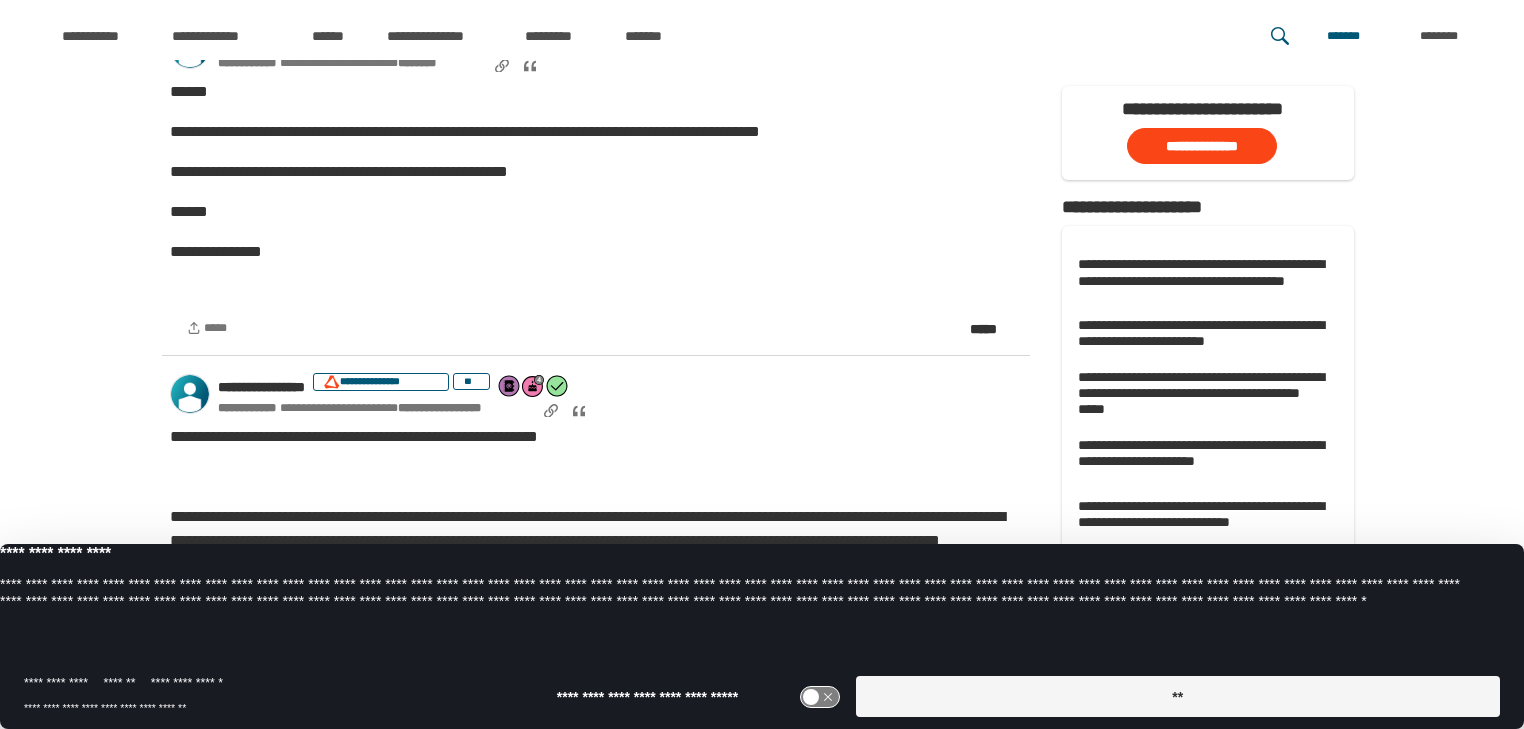 scroll, scrollTop: 1056, scrollLeft: 0, axis: vertical 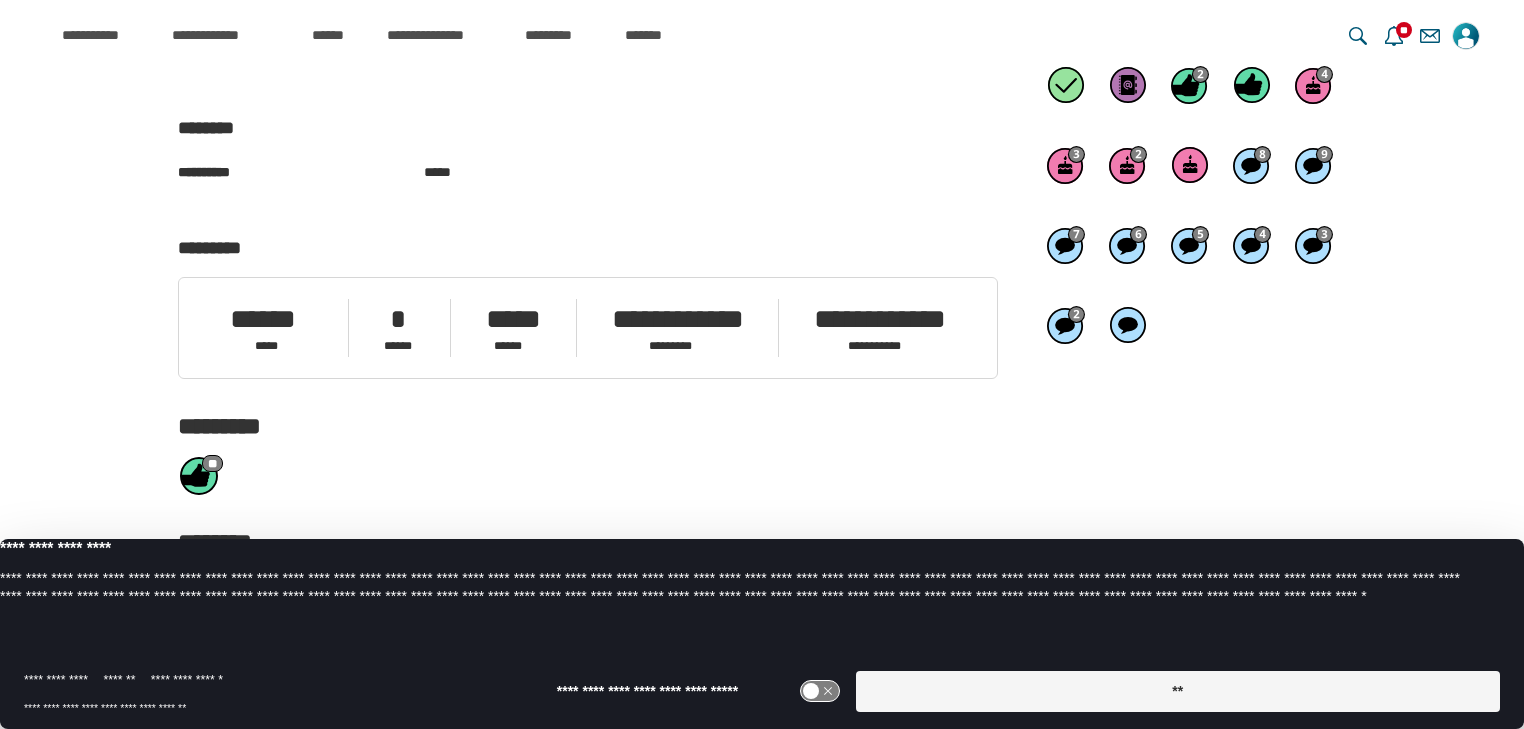 click at bounding box center [1066, 245] 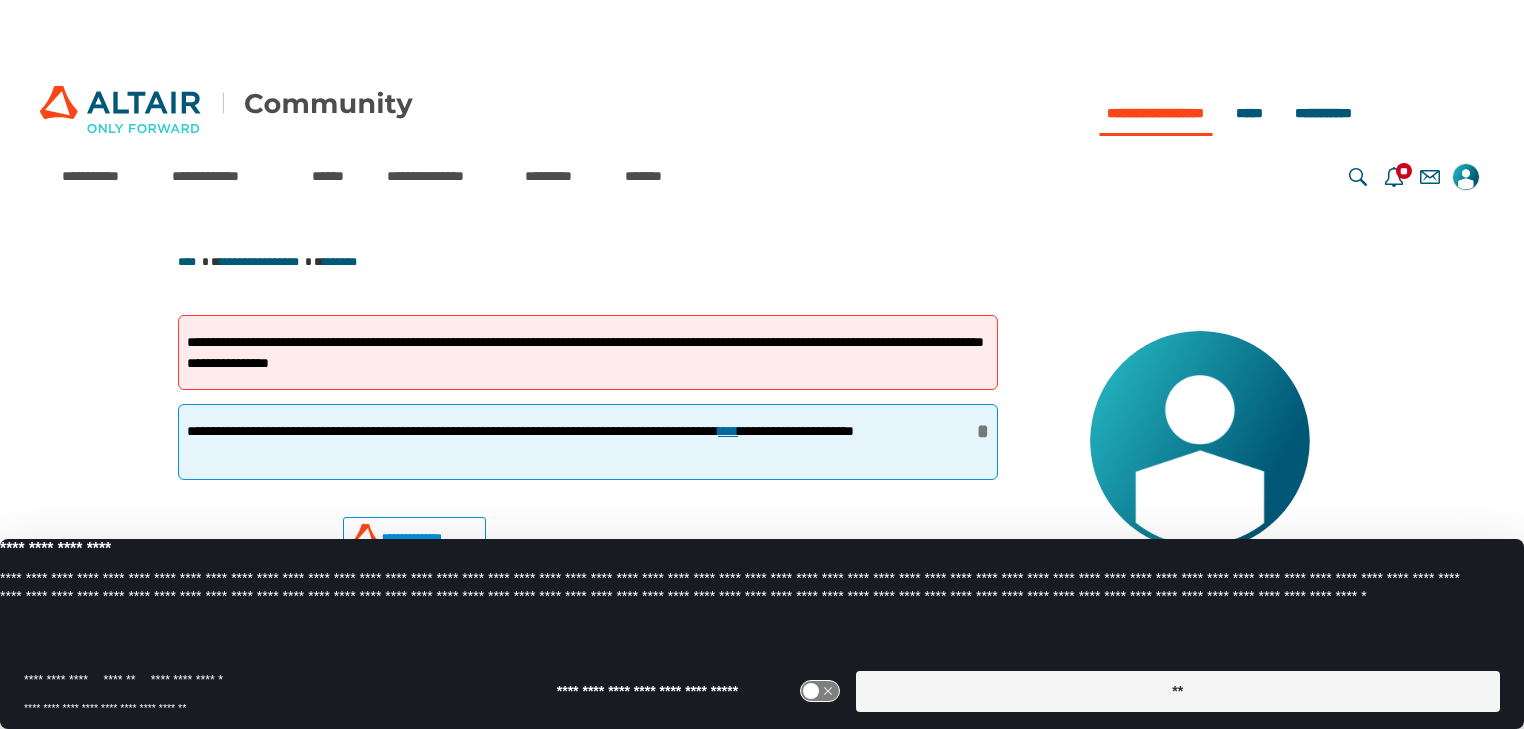 scroll, scrollTop: 0, scrollLeft: 0, axis: both 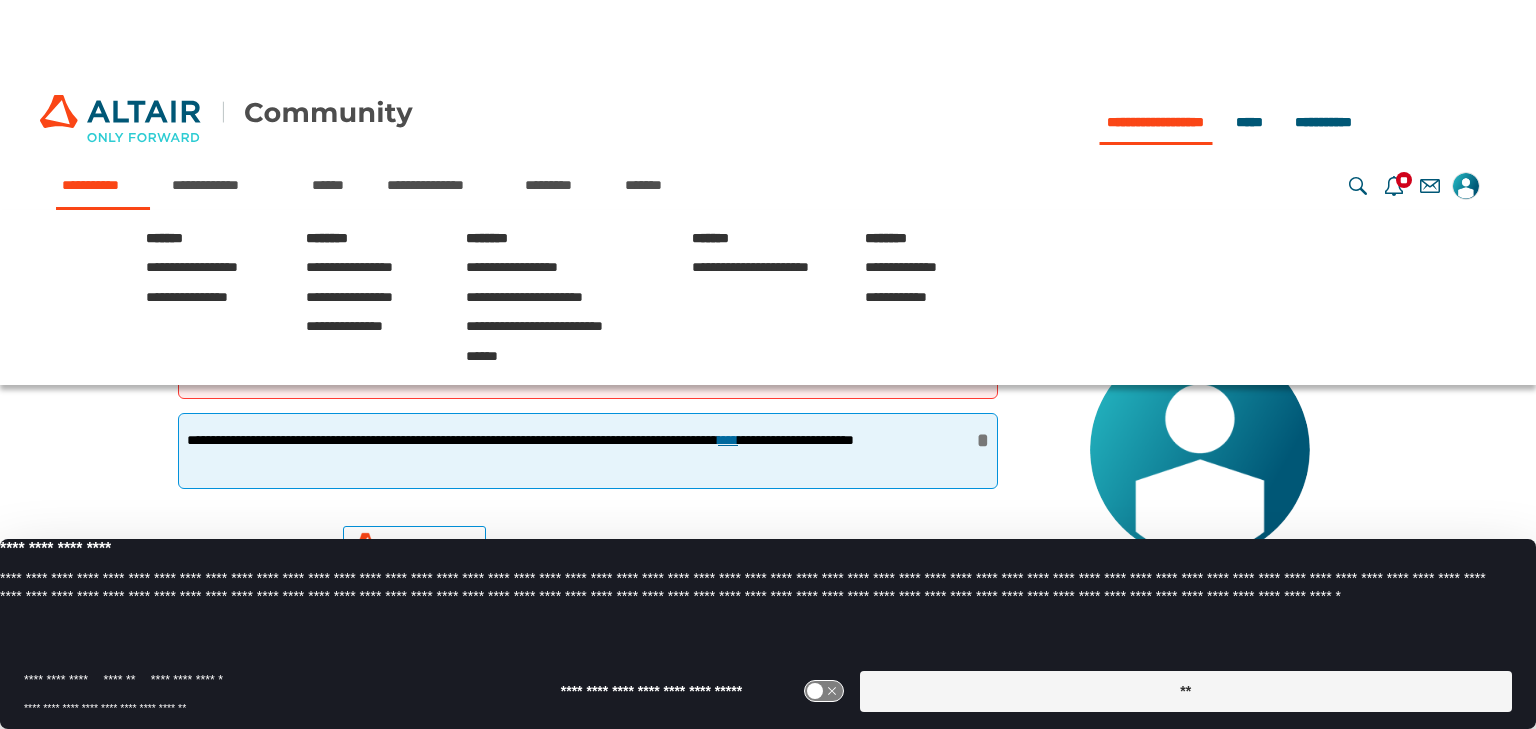click on "**********" at bounding box center [103, 185] 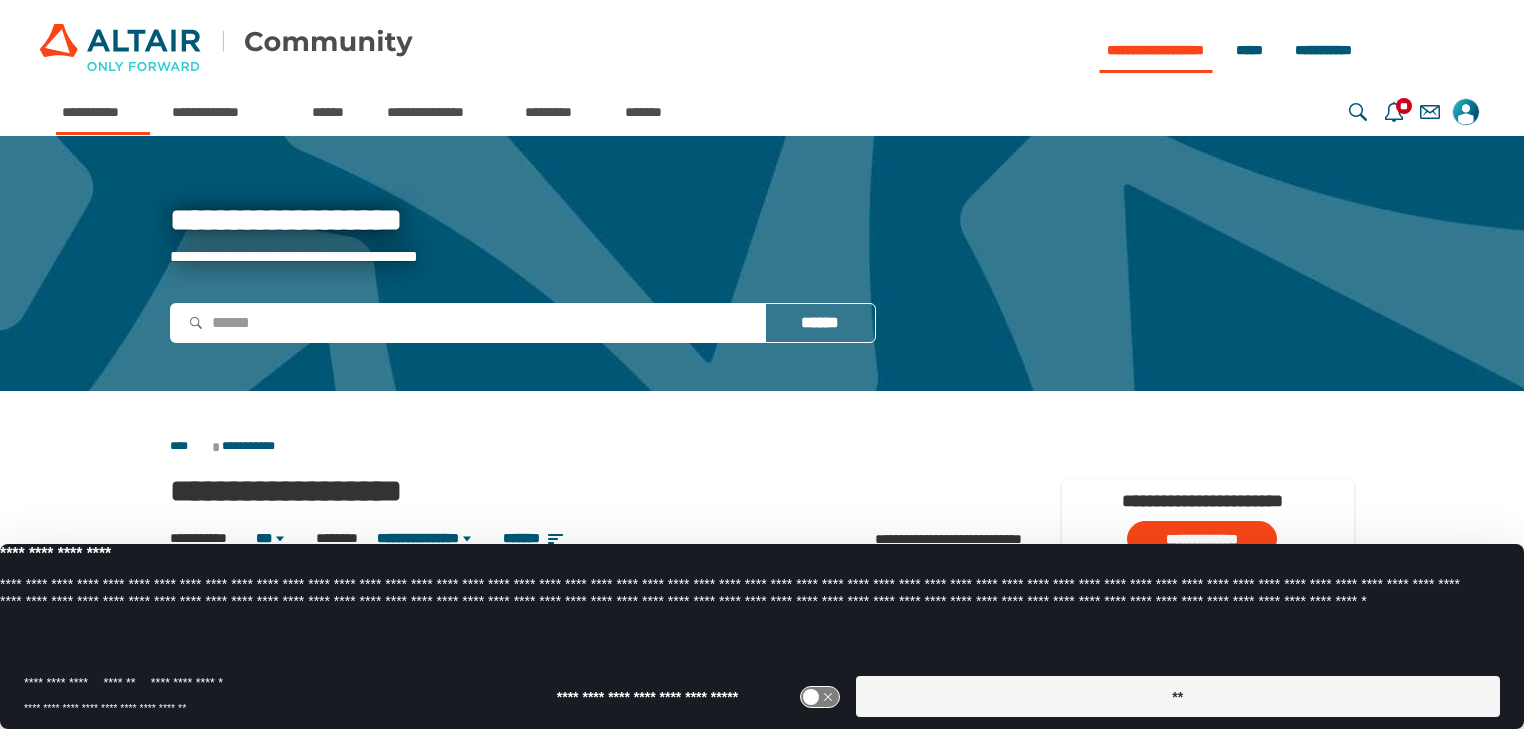 scroll, scrollTop: 0, scrollLeft: 0, axis: both 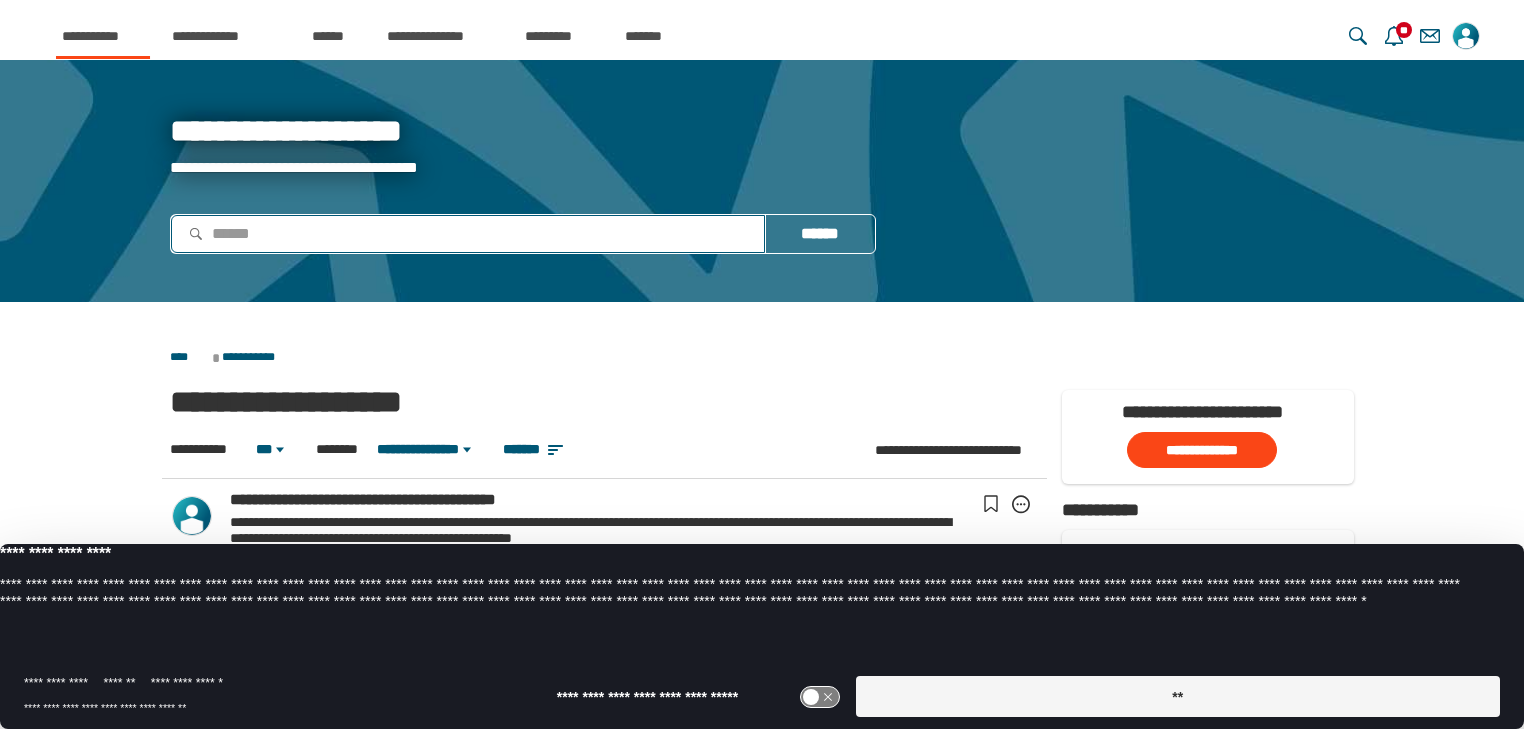 click at bounding box center (468, 233) 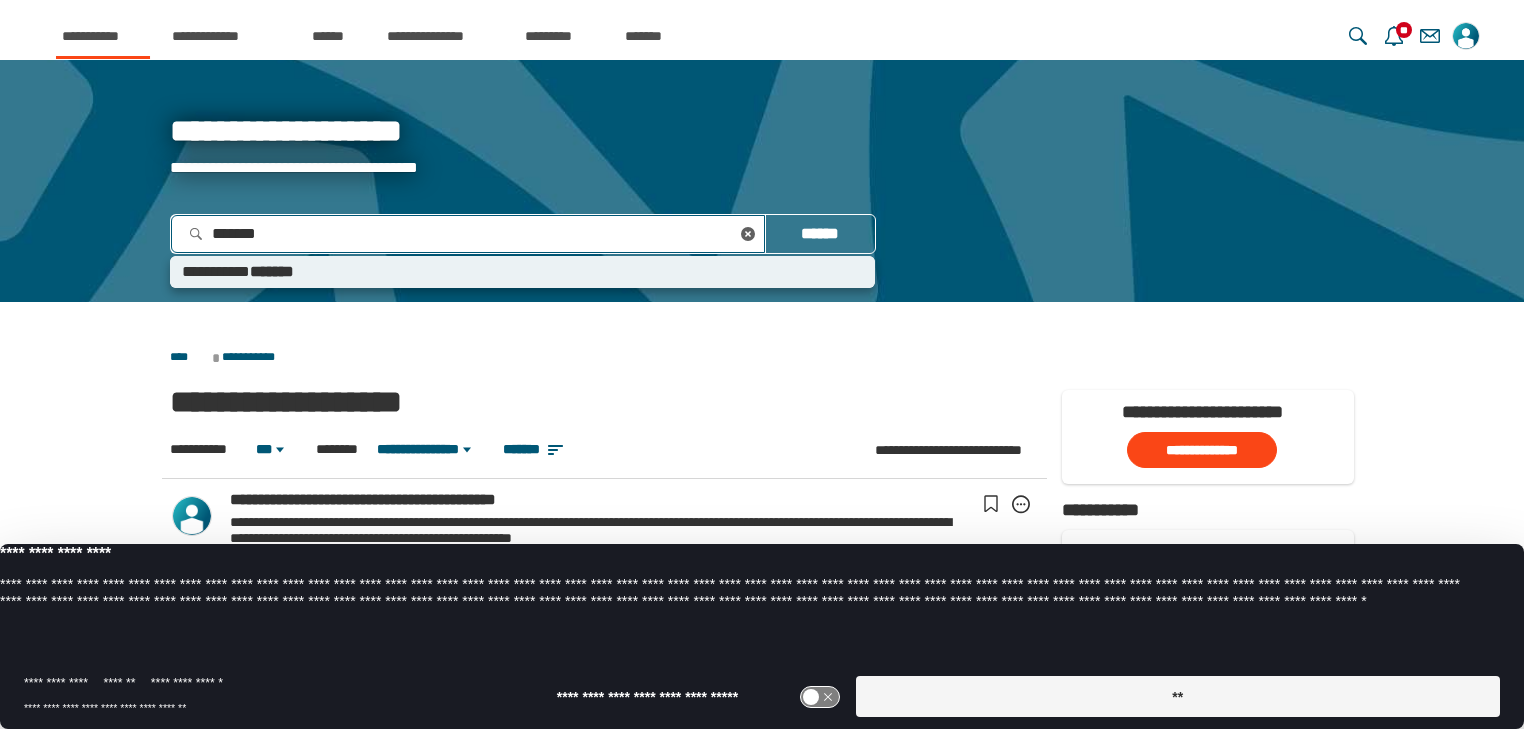 type on "********" 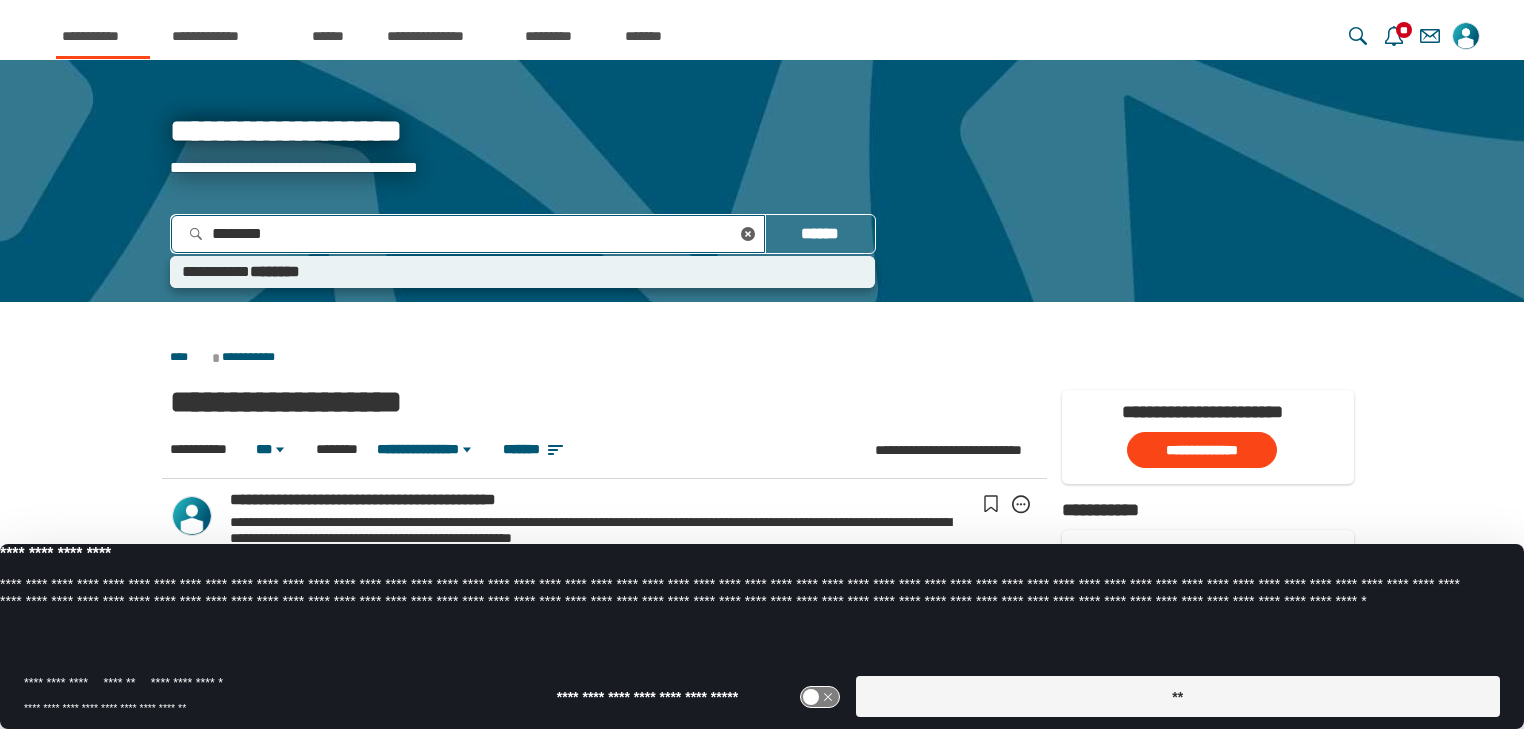 type 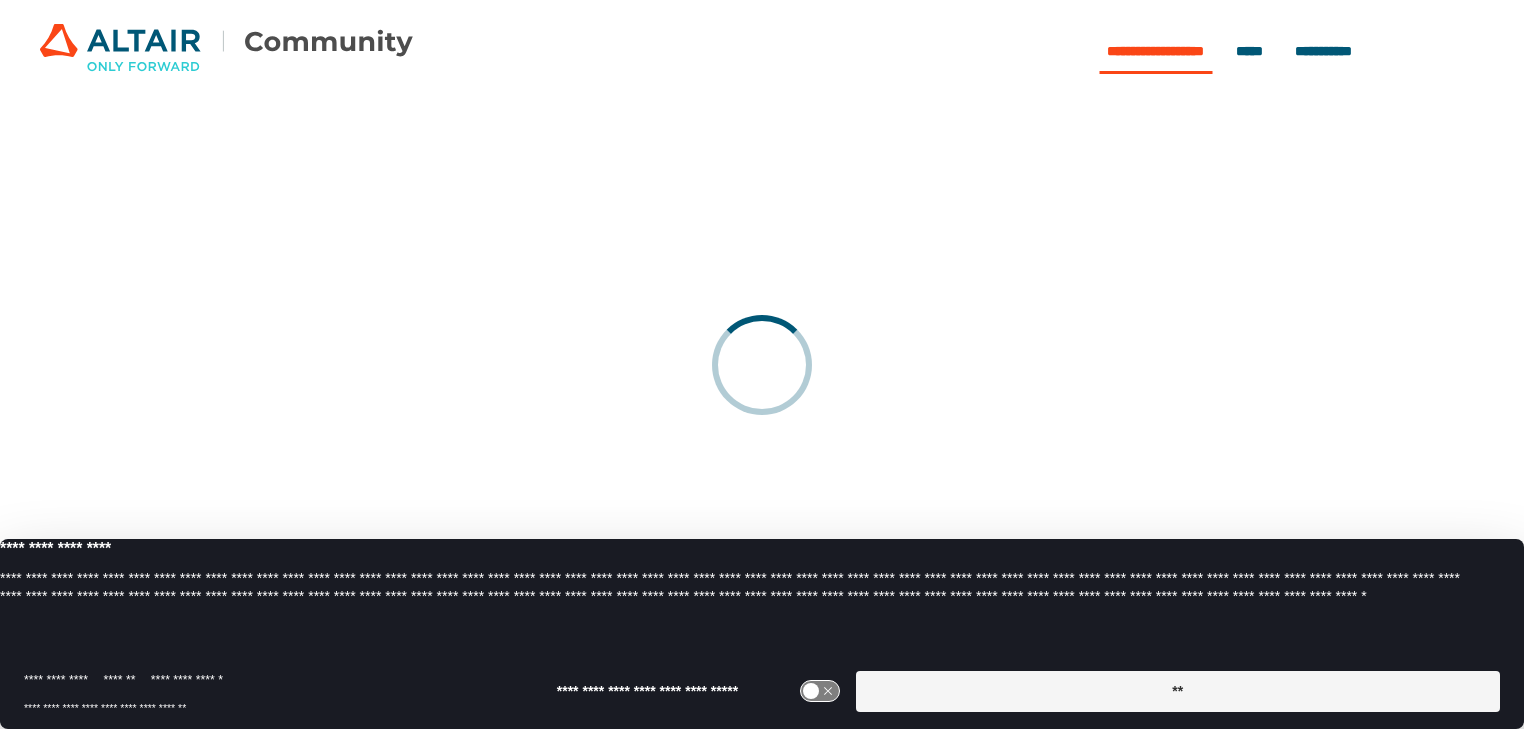 scroll, scrollTop: 0, scrollLeft: 0, axis: both 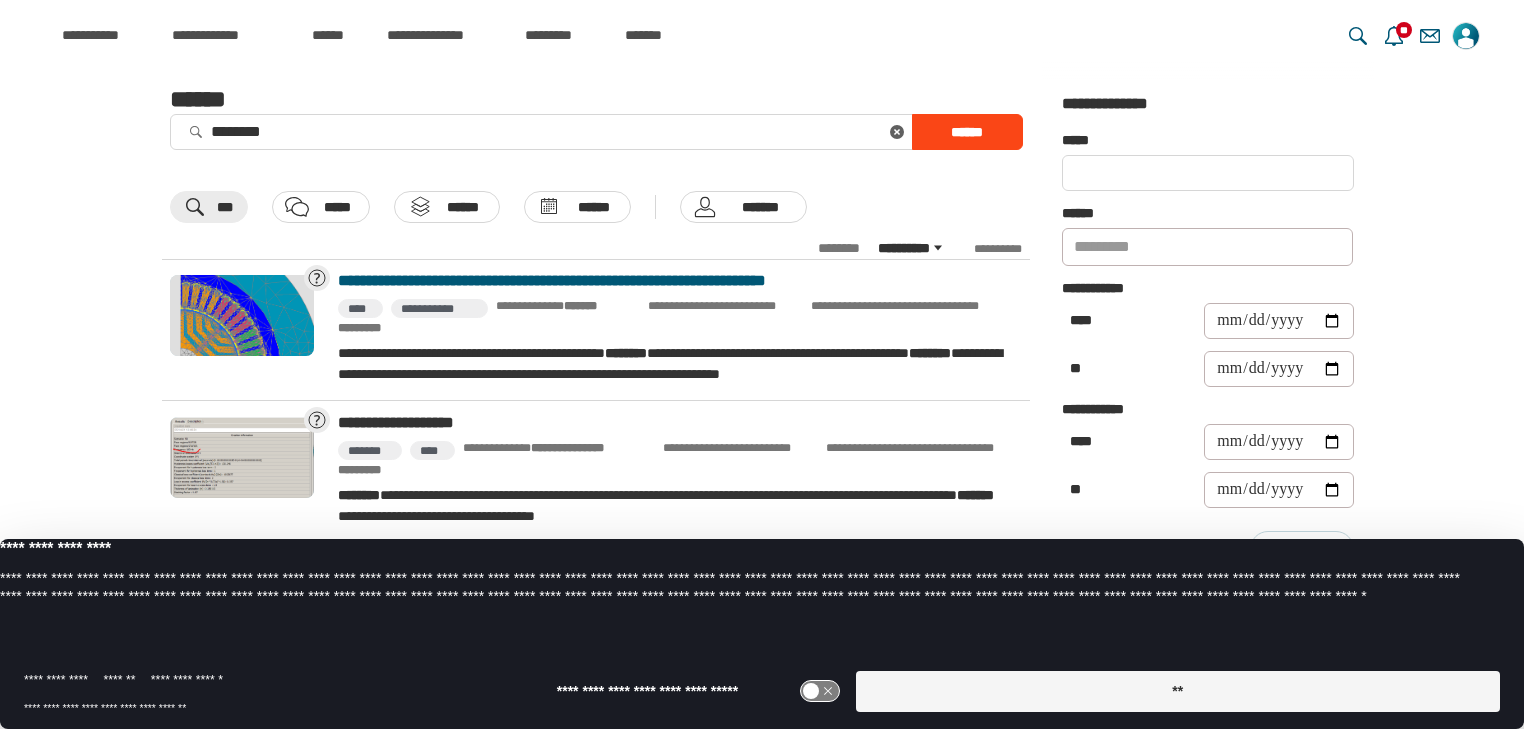 click on "**********" at bounding box center (676, 281) 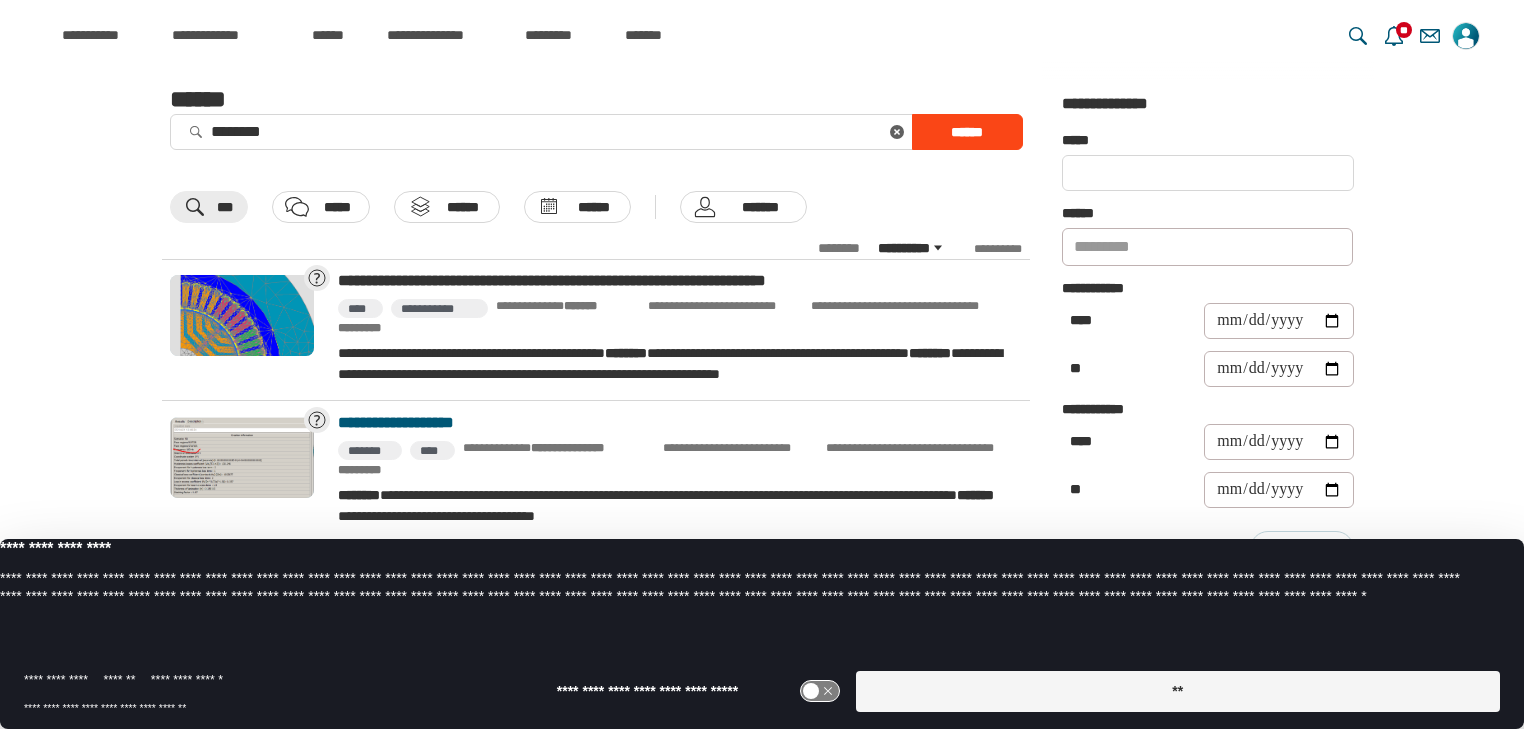 click on "**********" at bounding box center (676, 423) 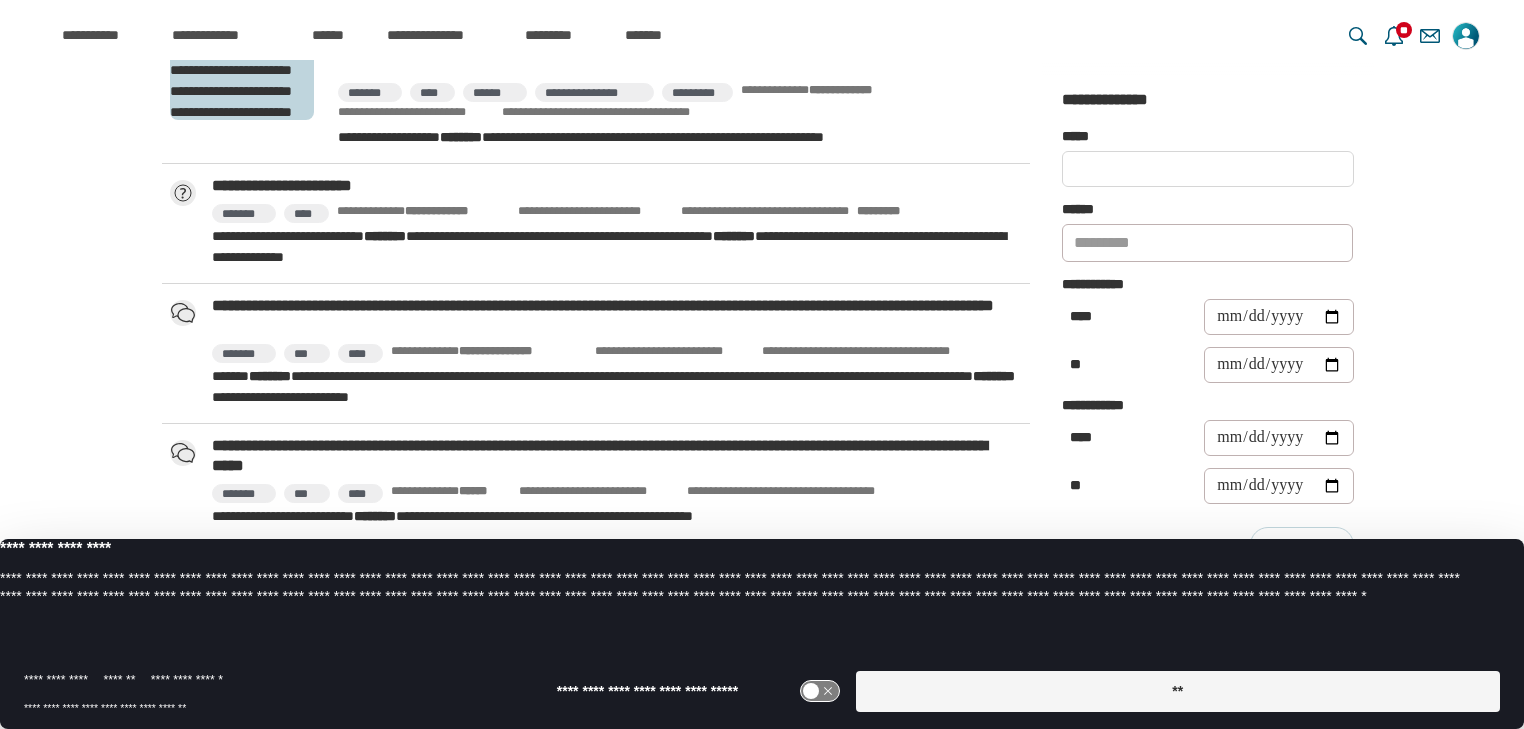 scroll, scrollTop: 880, scrollLeft: 0, axis: vertical 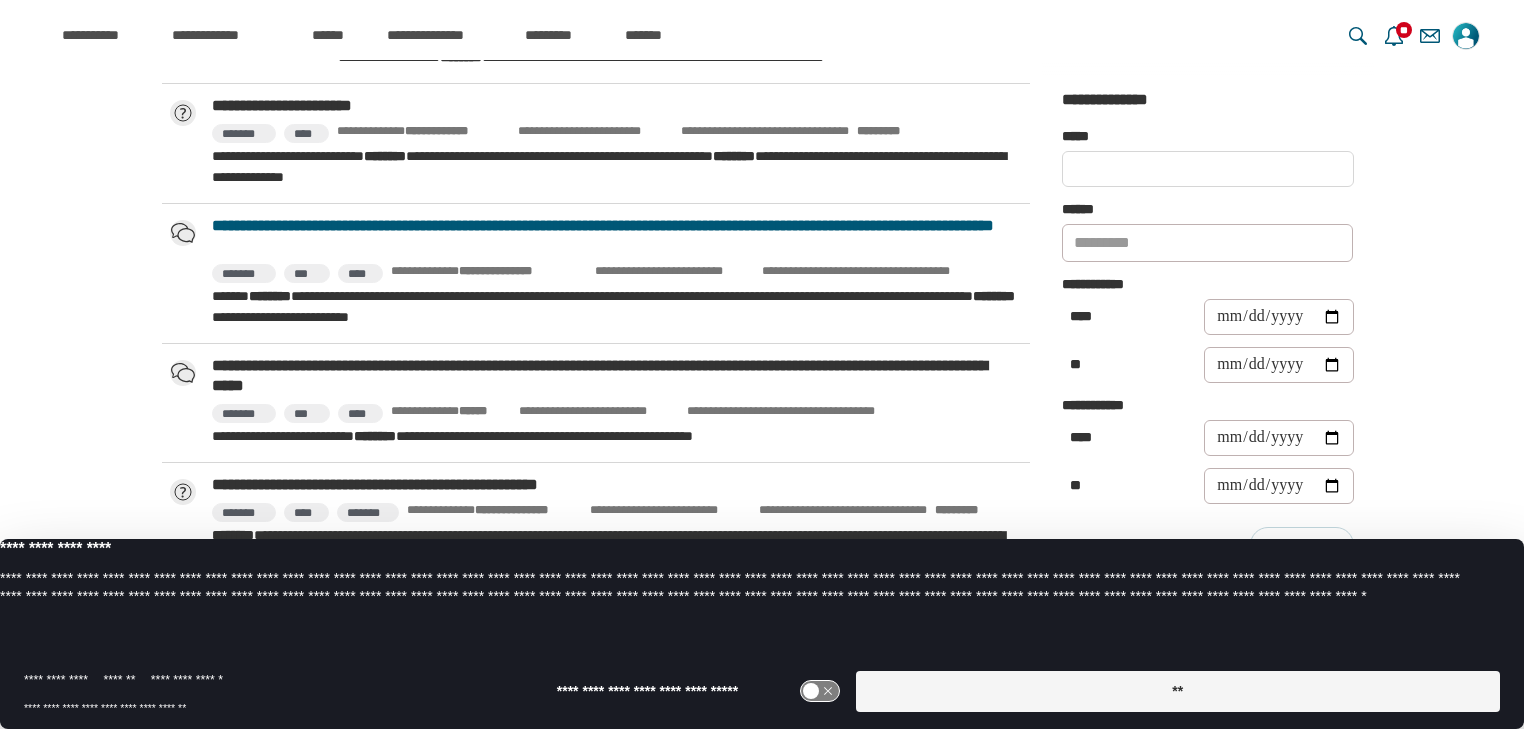 click on "**********" at bounding box center [617, 236] 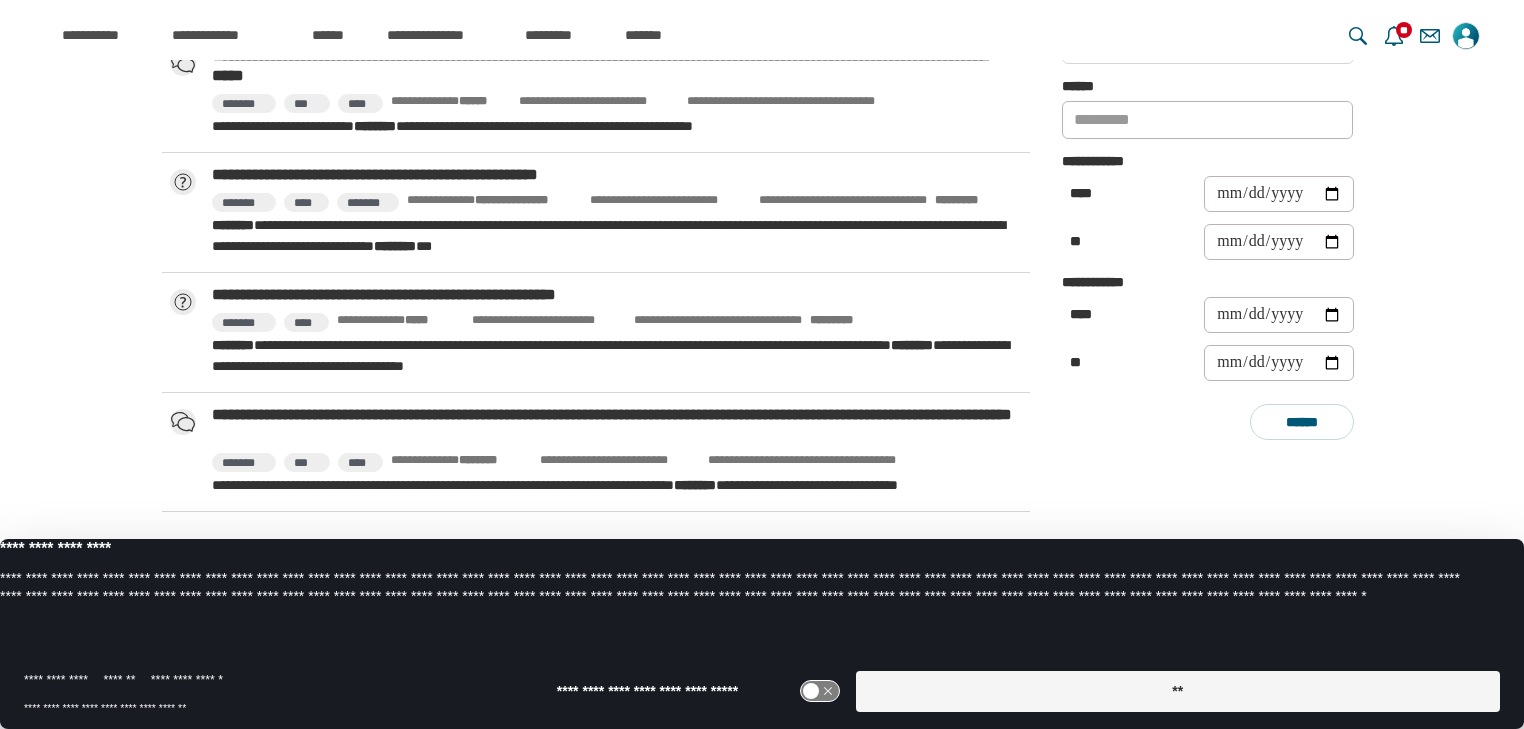 scroll, scrollTop: 1195, scrollLeft: 0, axis: vertical 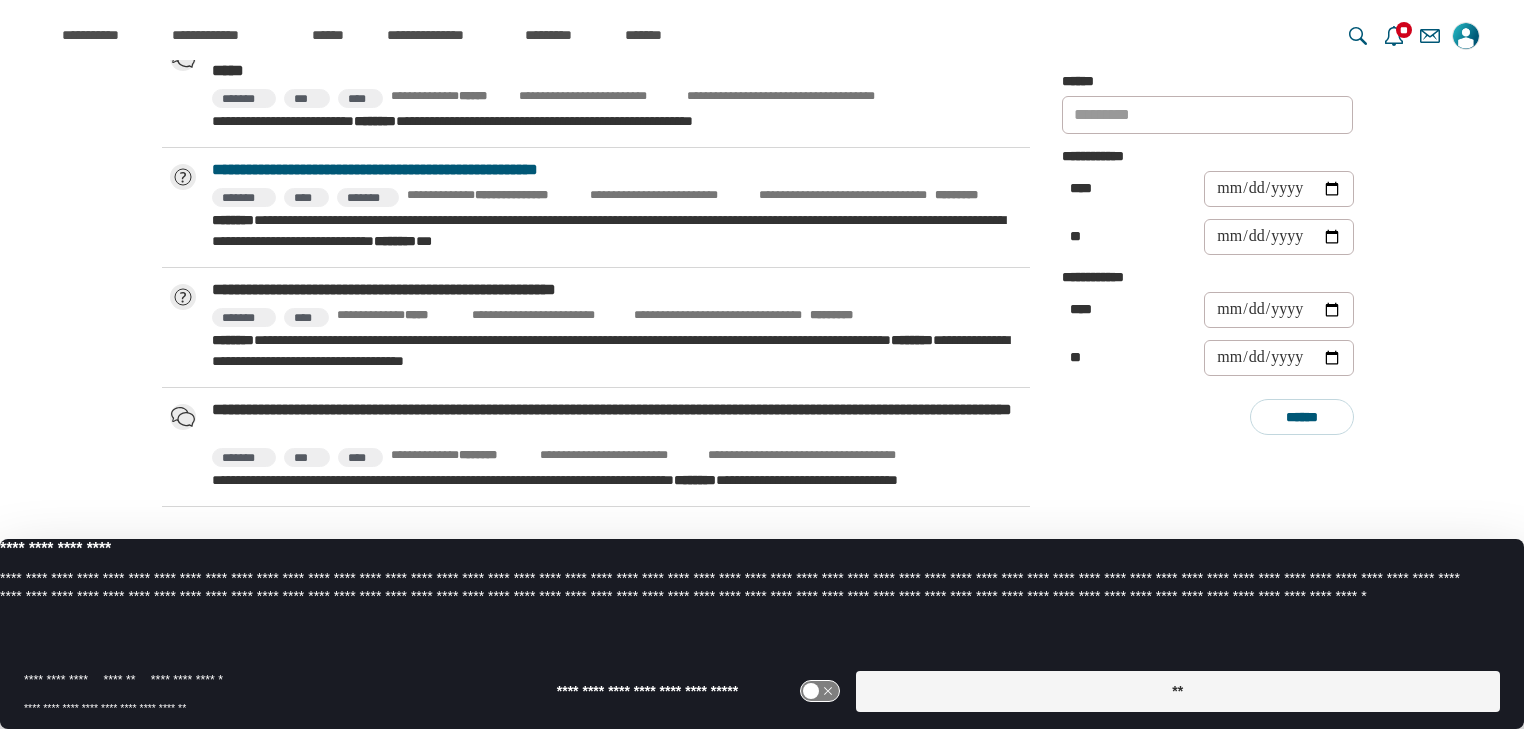click on "**********" at bounding box center [617, 170] 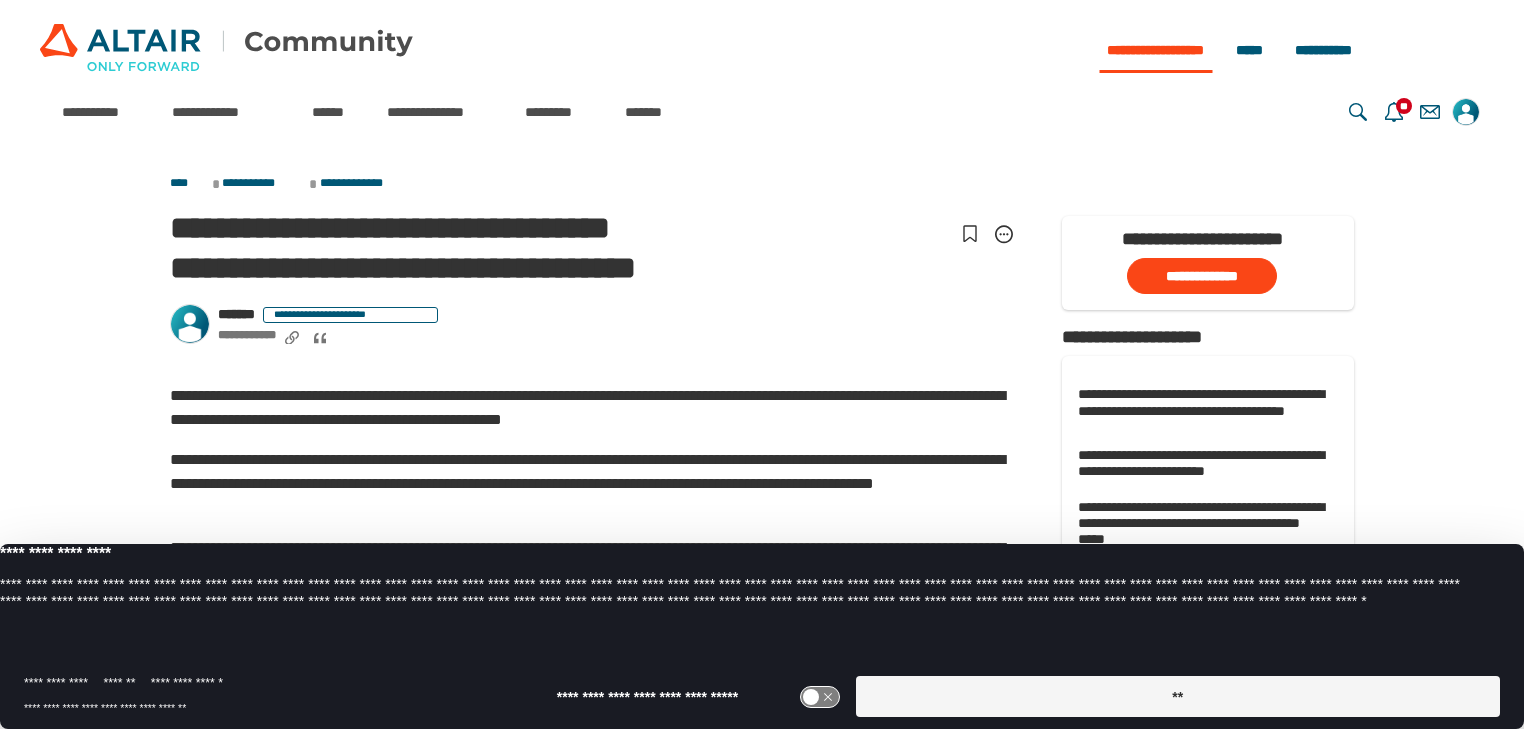 scroll, scrollTop: 0, scrollLeft: 0, axis: both 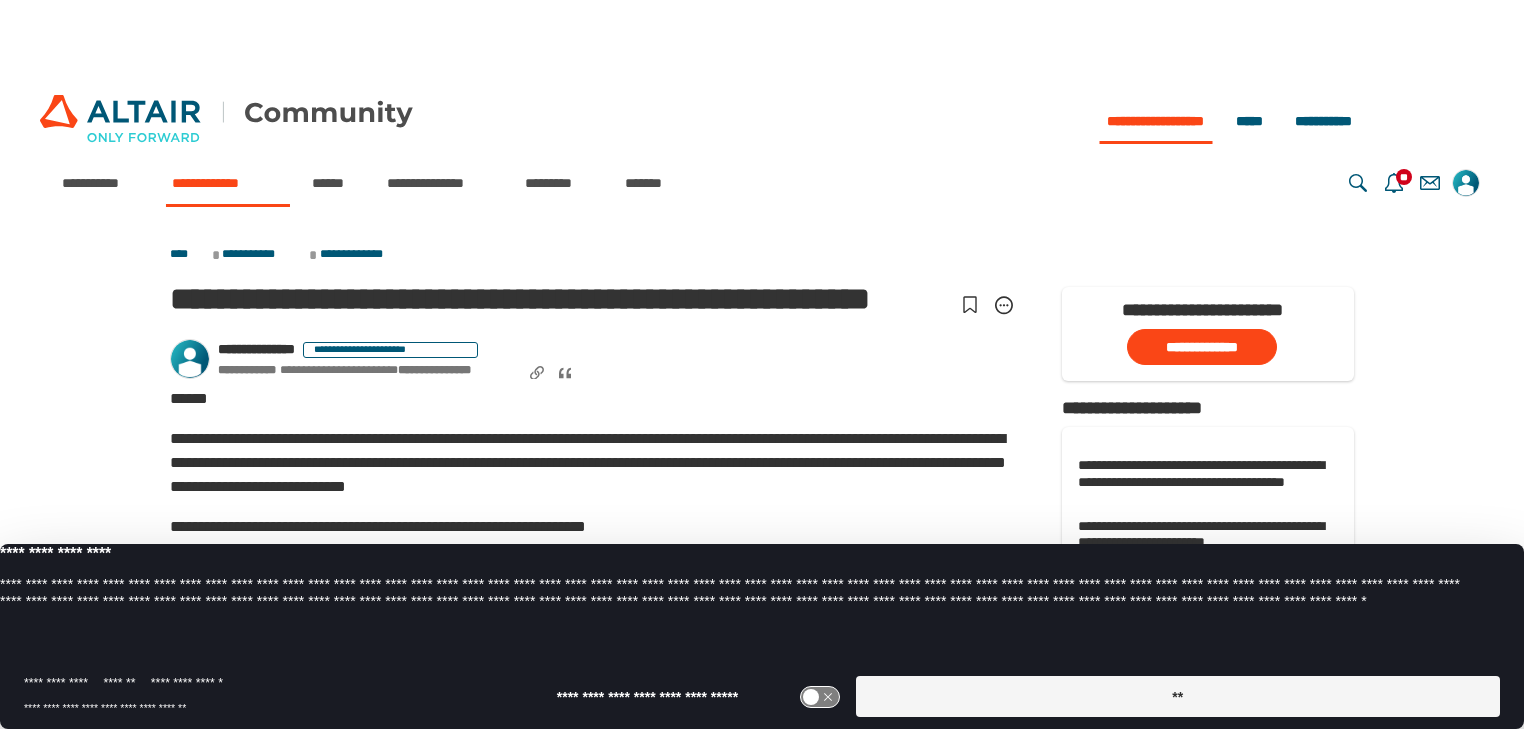 click on "**********" at bounding box center [228, 183] 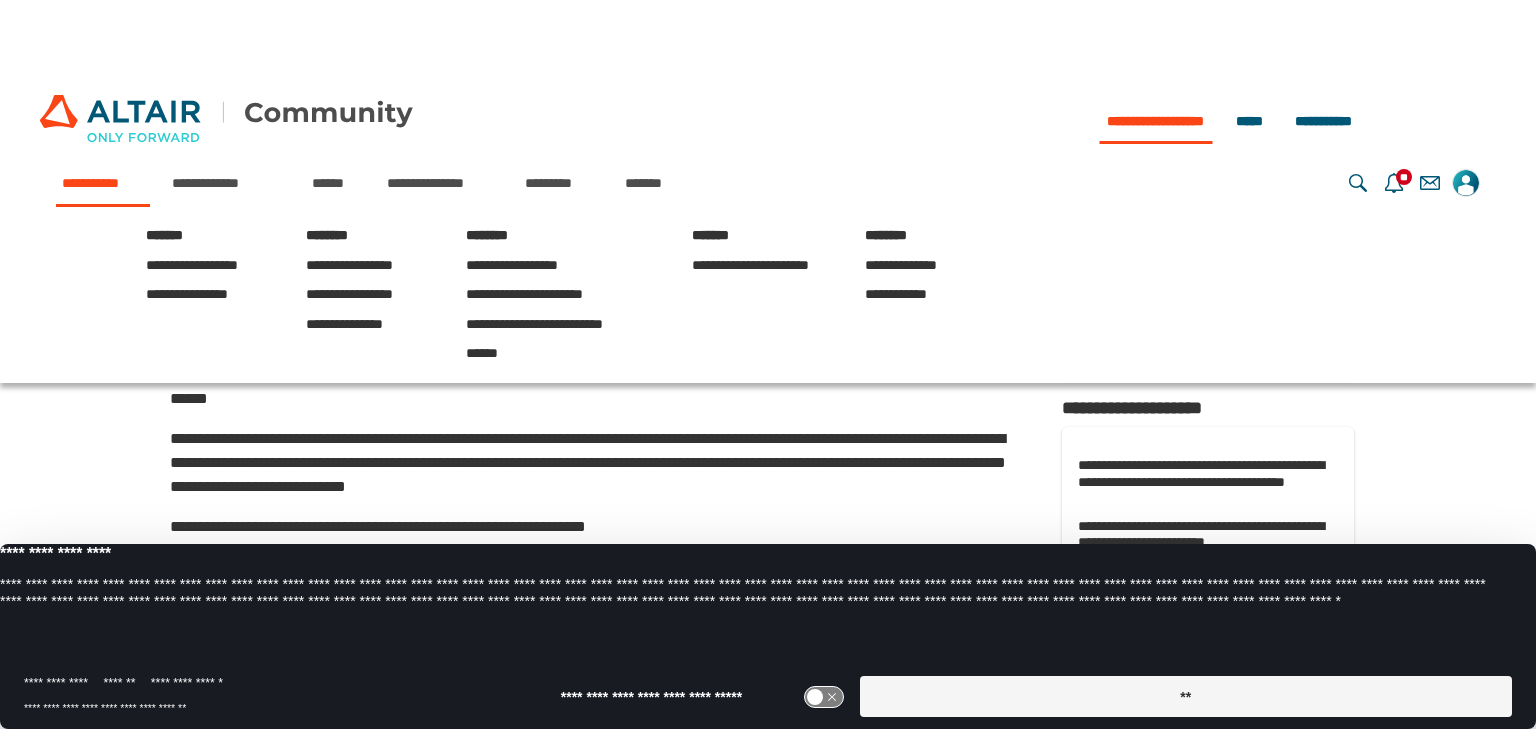 click on "**********" at bounding box center (103, 183) 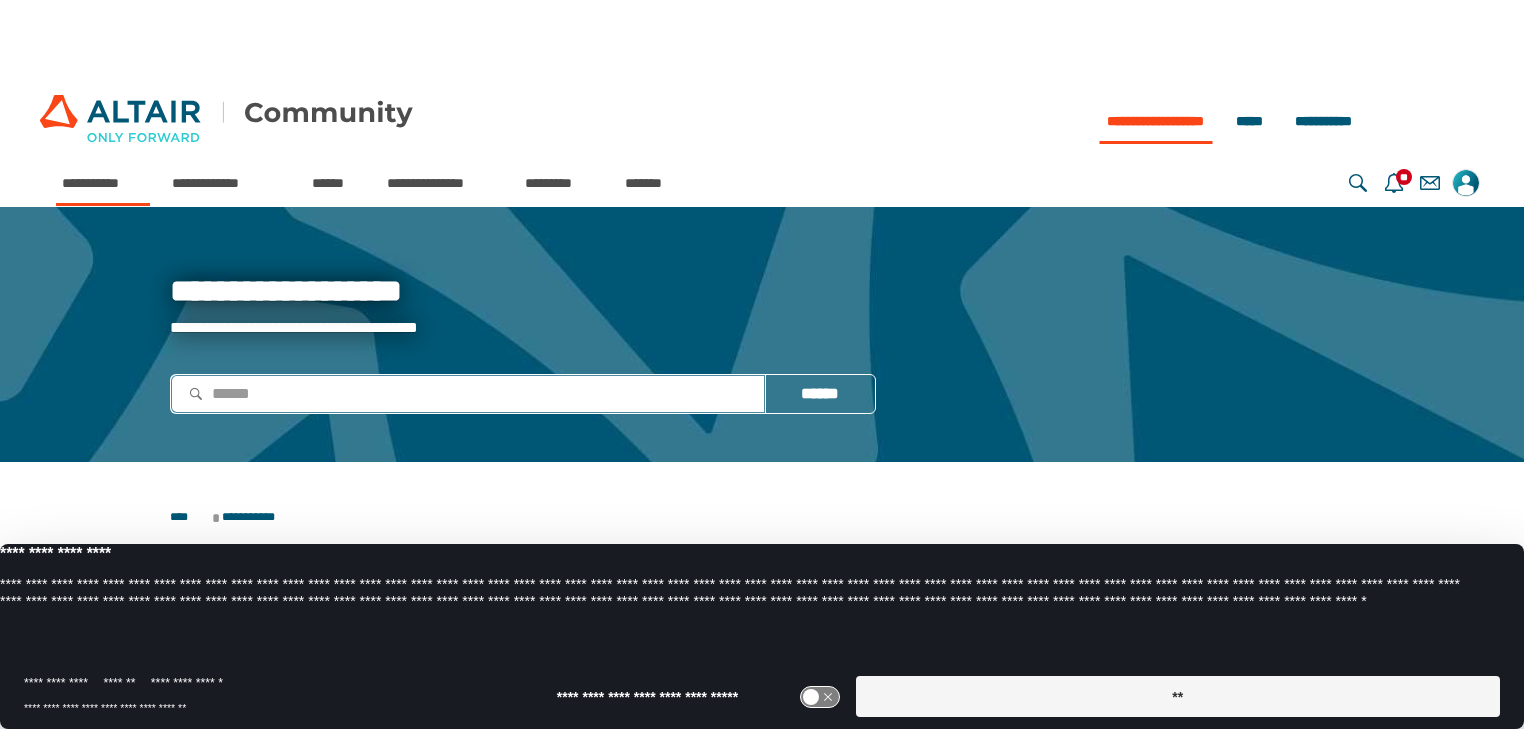 click at bounding box center [468, 393] 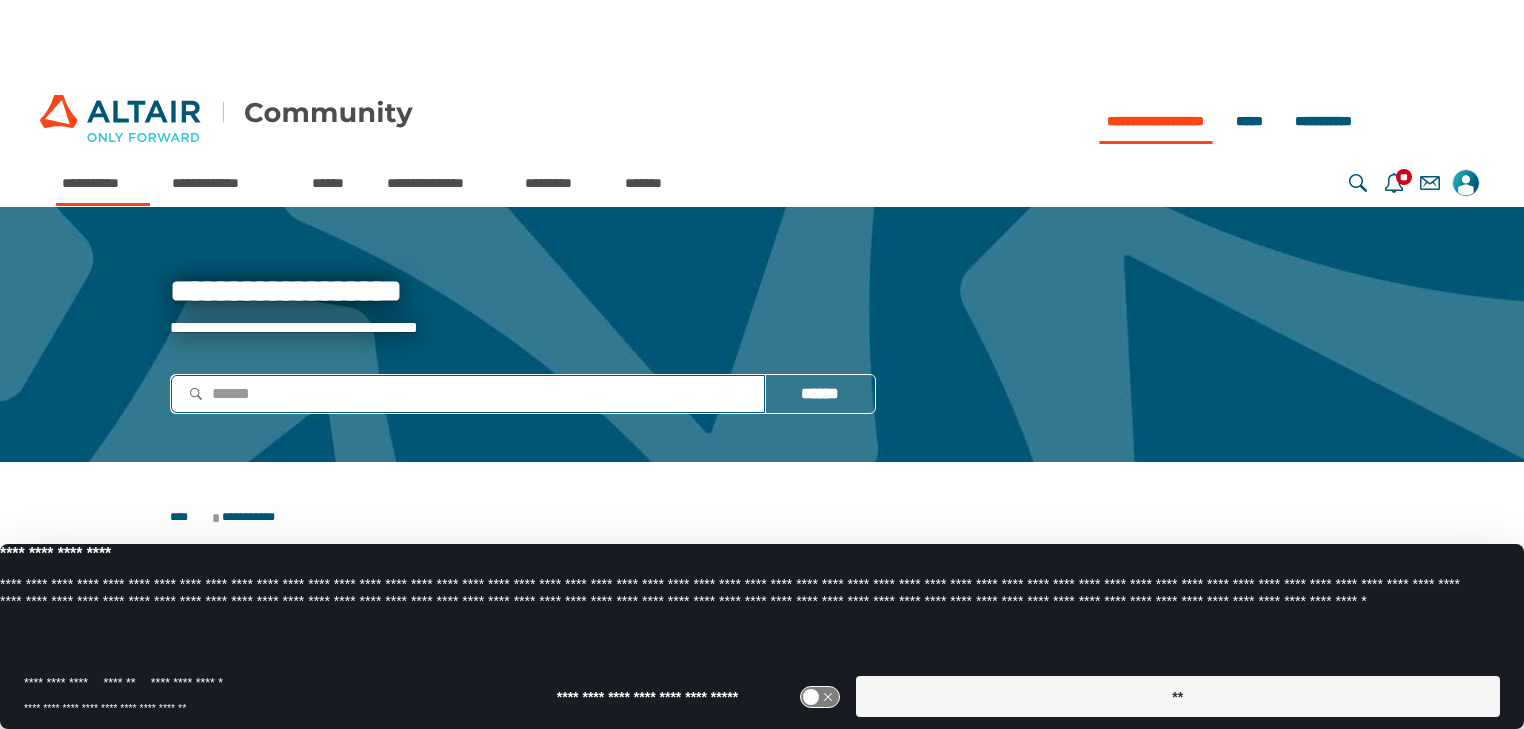 paste on "**********" 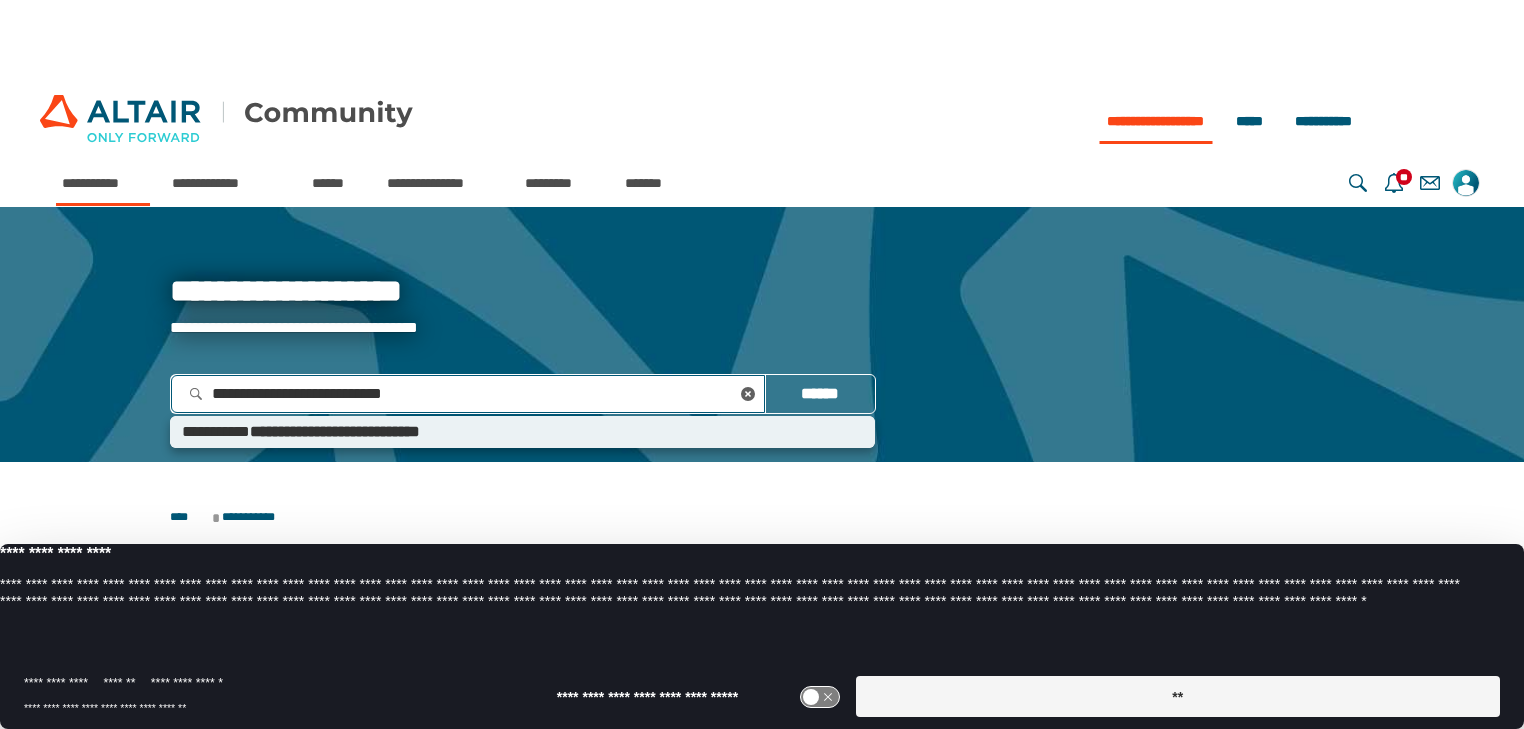 type 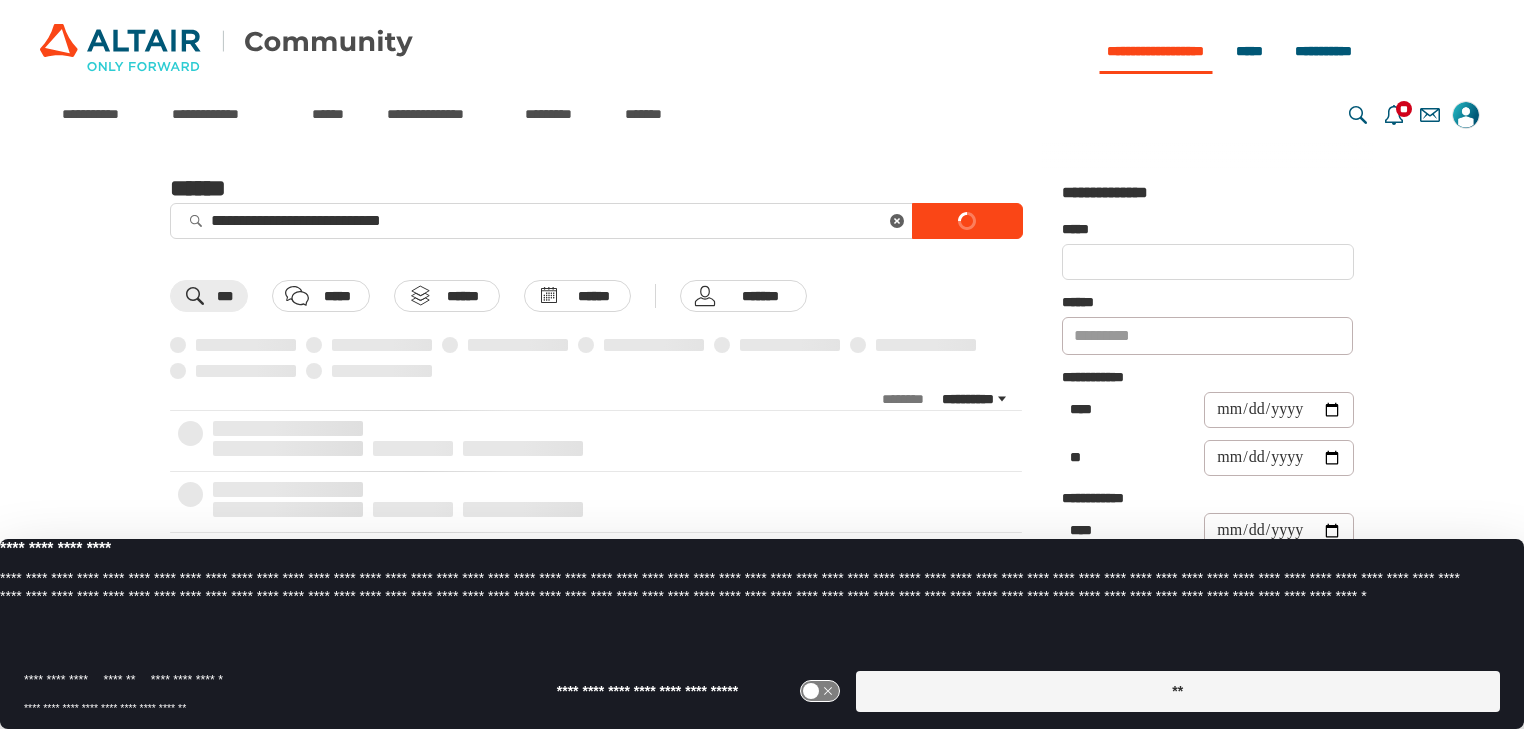 scroll, scrollTop: 0, scrollLeft: 0, axis: both 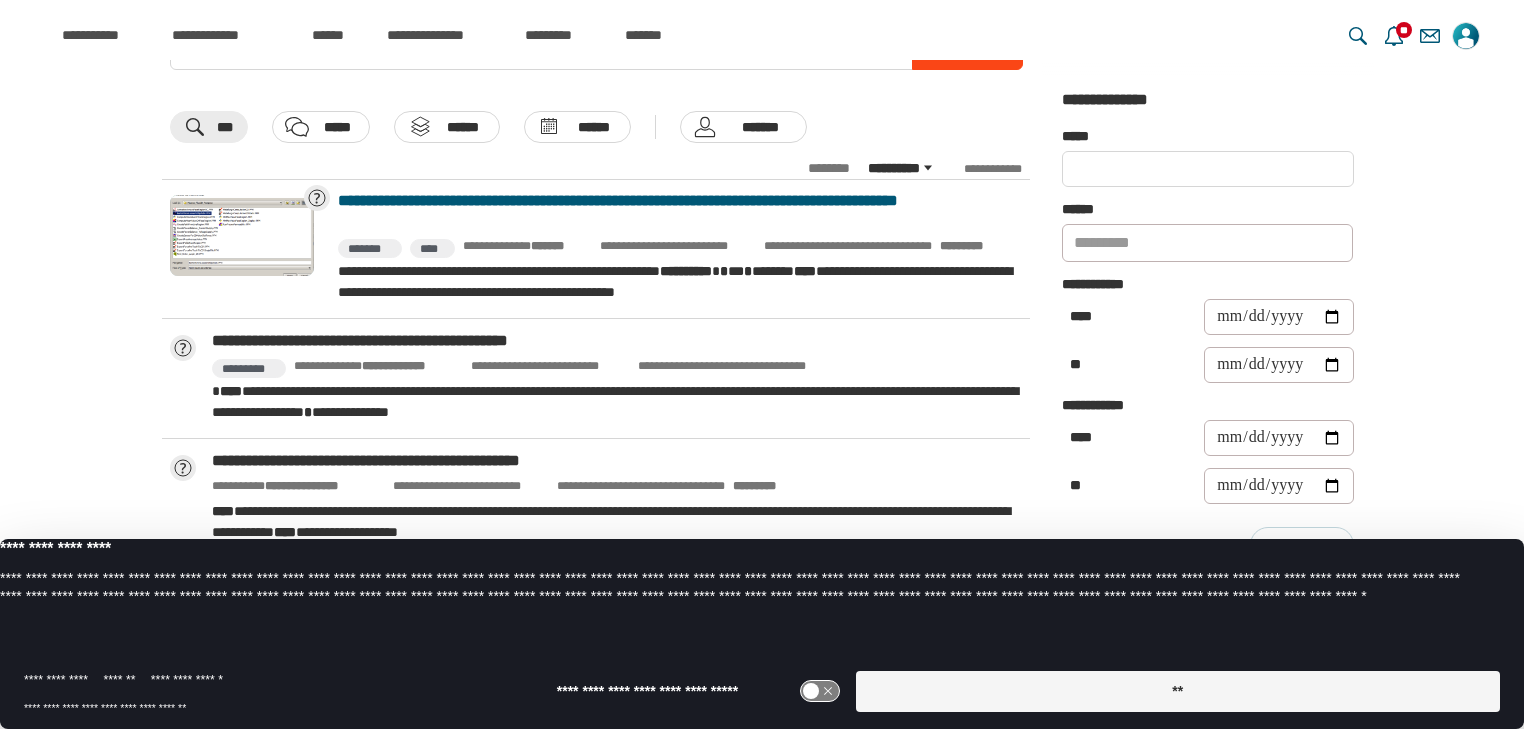 click on "**********" at bounding box center [676, 211] 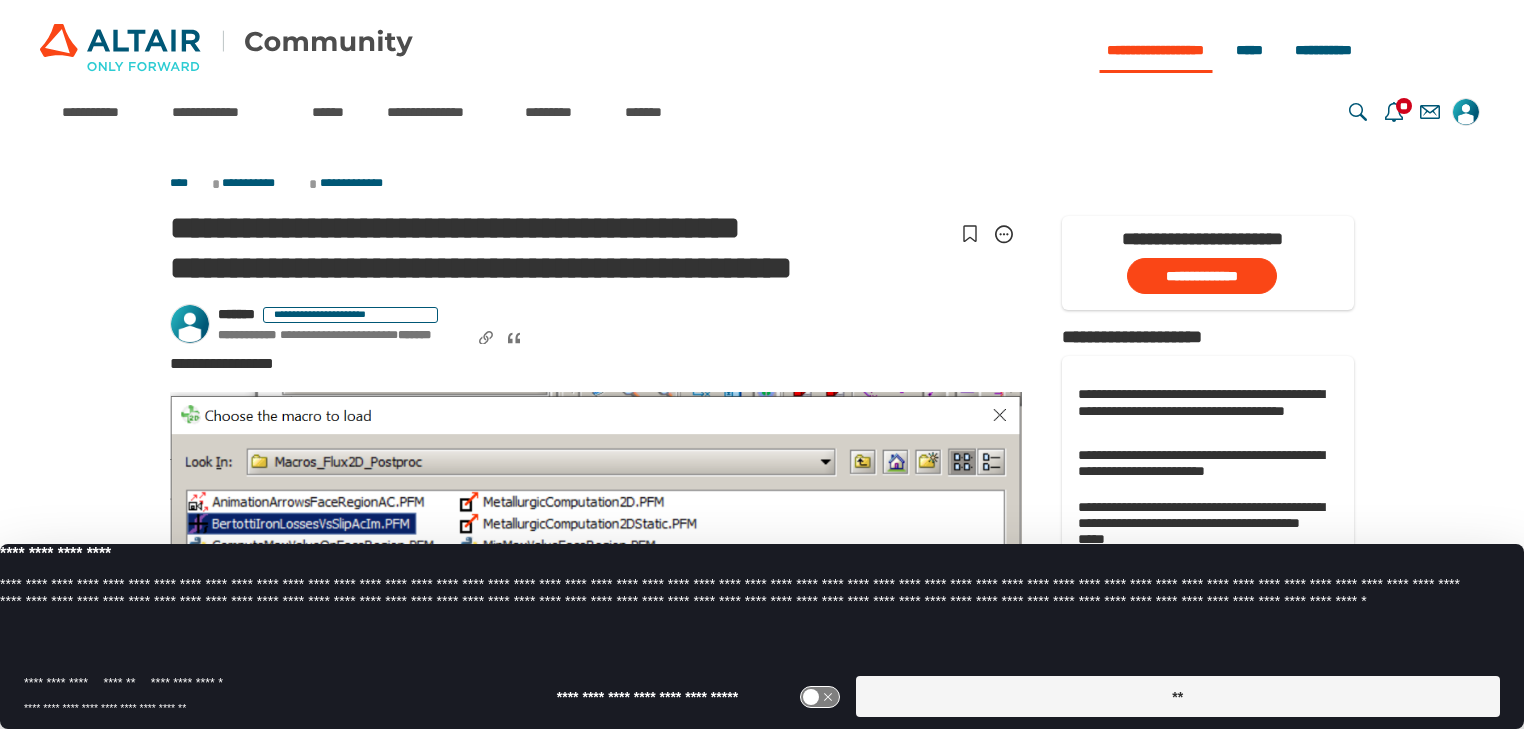 scroll, scrollTop: 0, scrollLeft: 0, axis: both 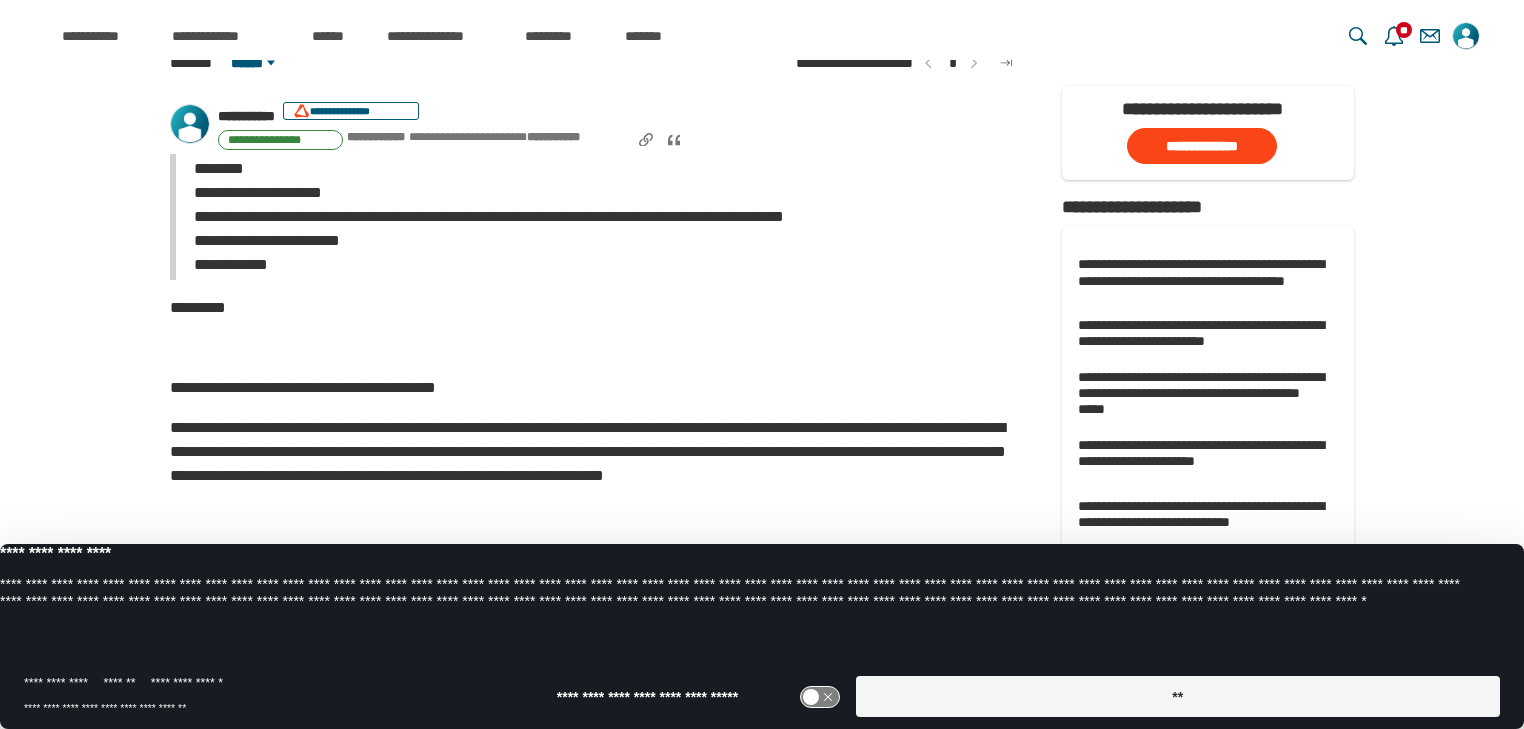 click on "**********" at bounding box center [359, 111] 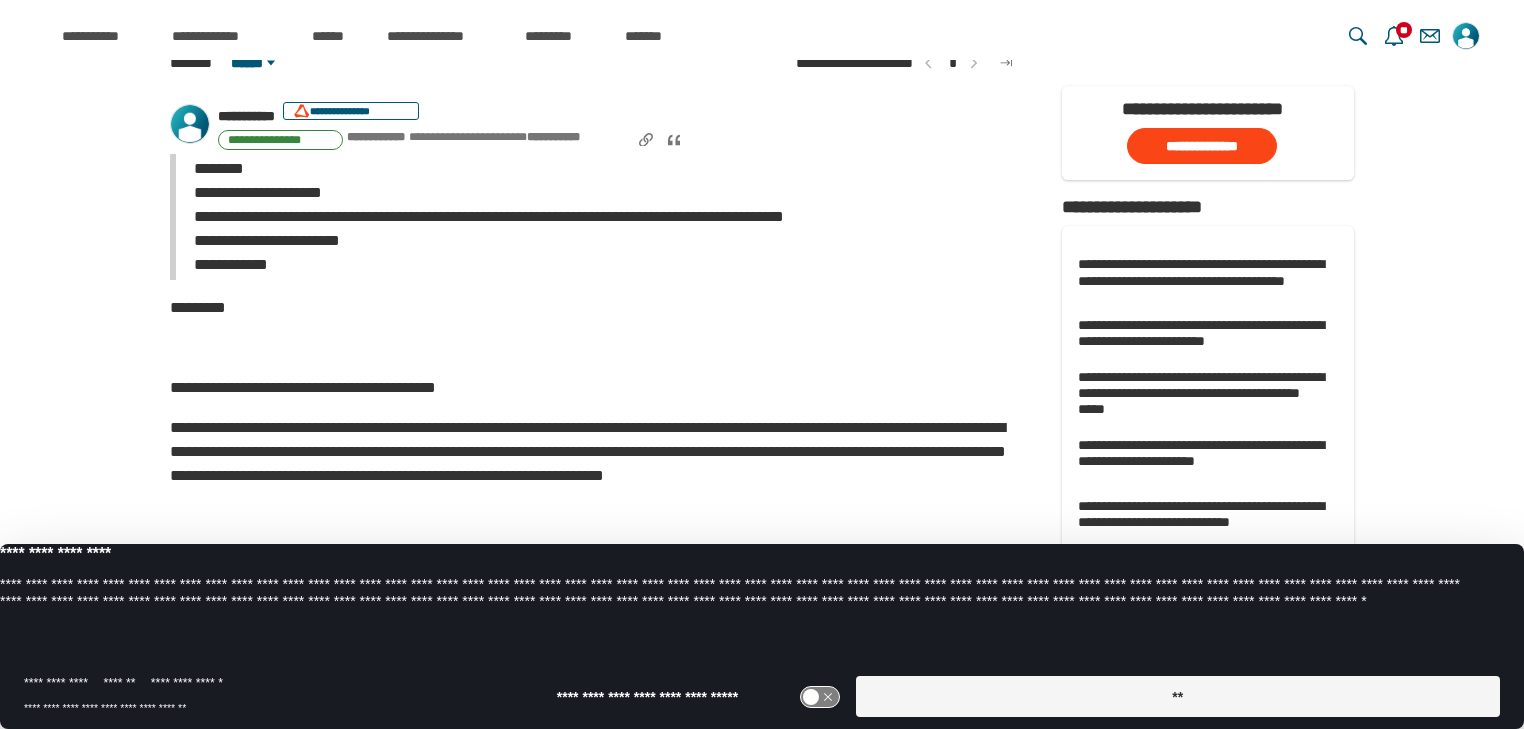 click on "**********" at bounding box center (246, 116) 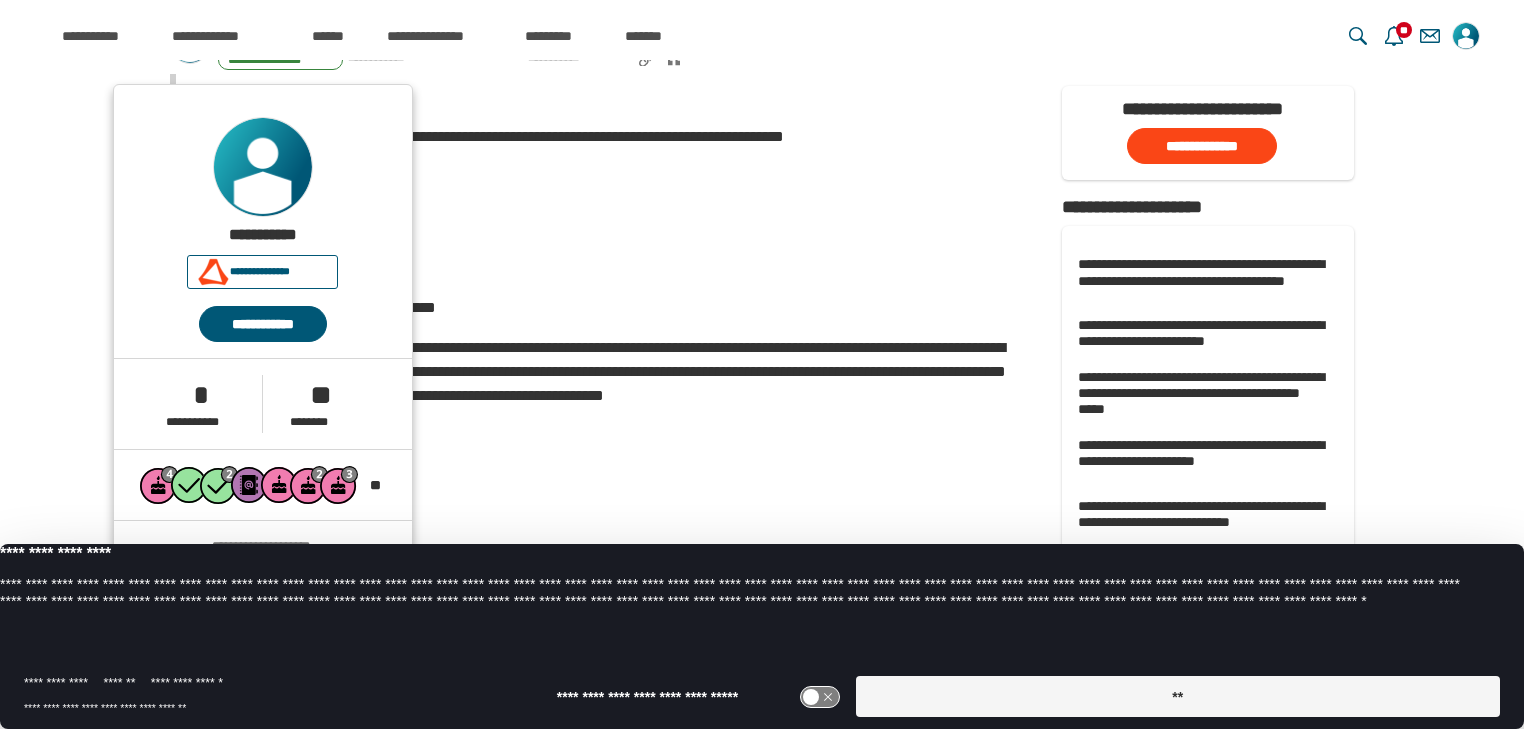 scroll, scrollTop: 1947, scrollLeft: 0, axis: vertical 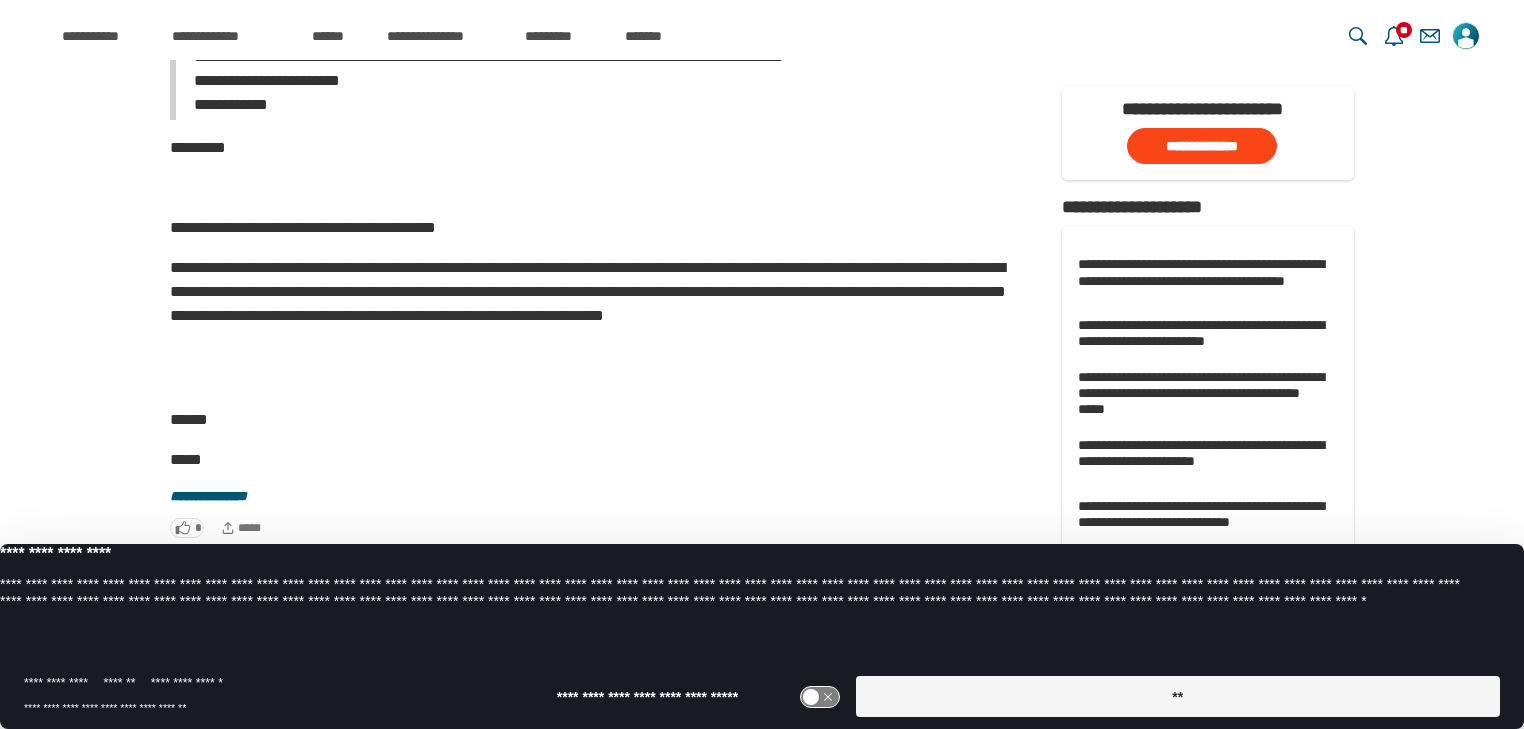 click on "**********" at bounding box center (596, 227) 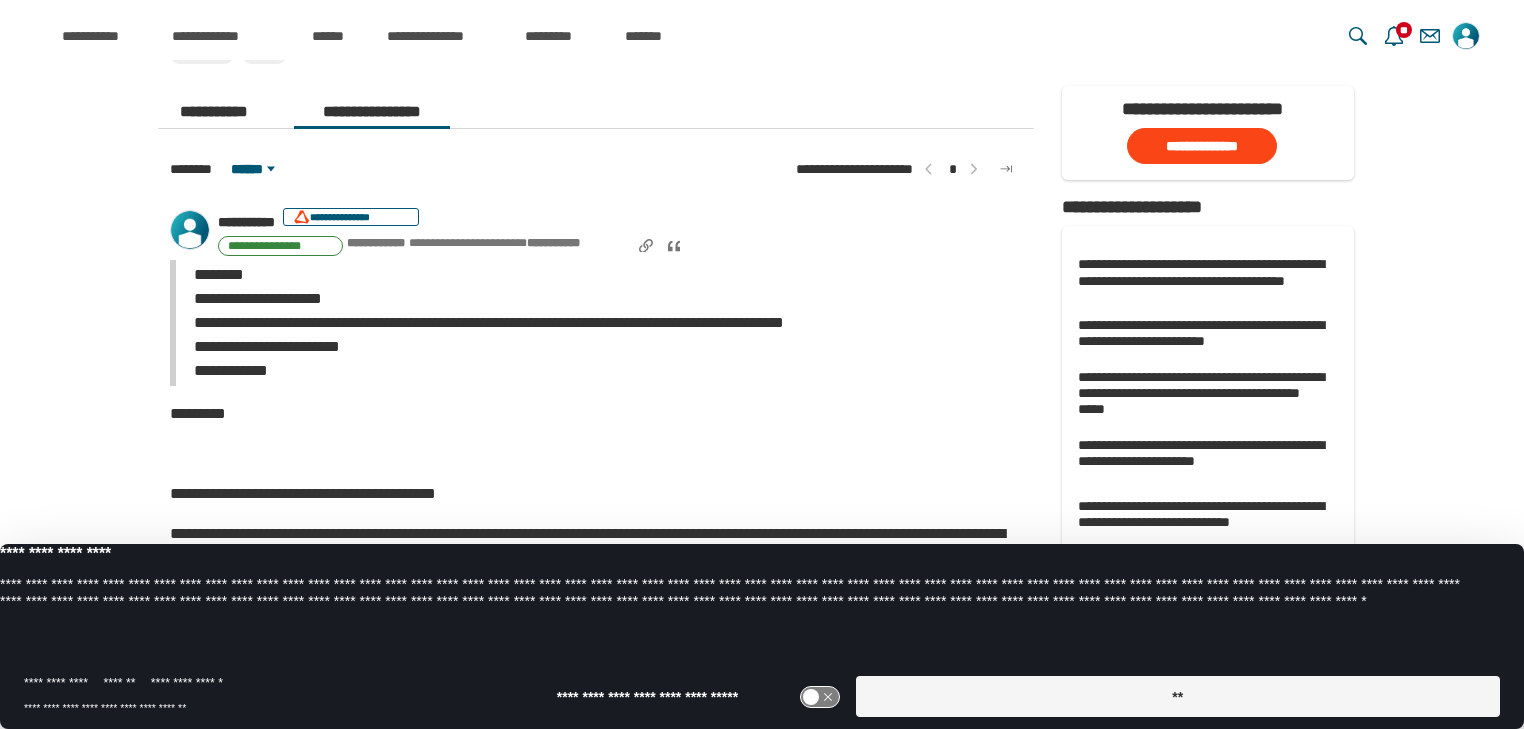 scroll, scrollTop: 1627, scrollLeft: 0, axis: vertical 